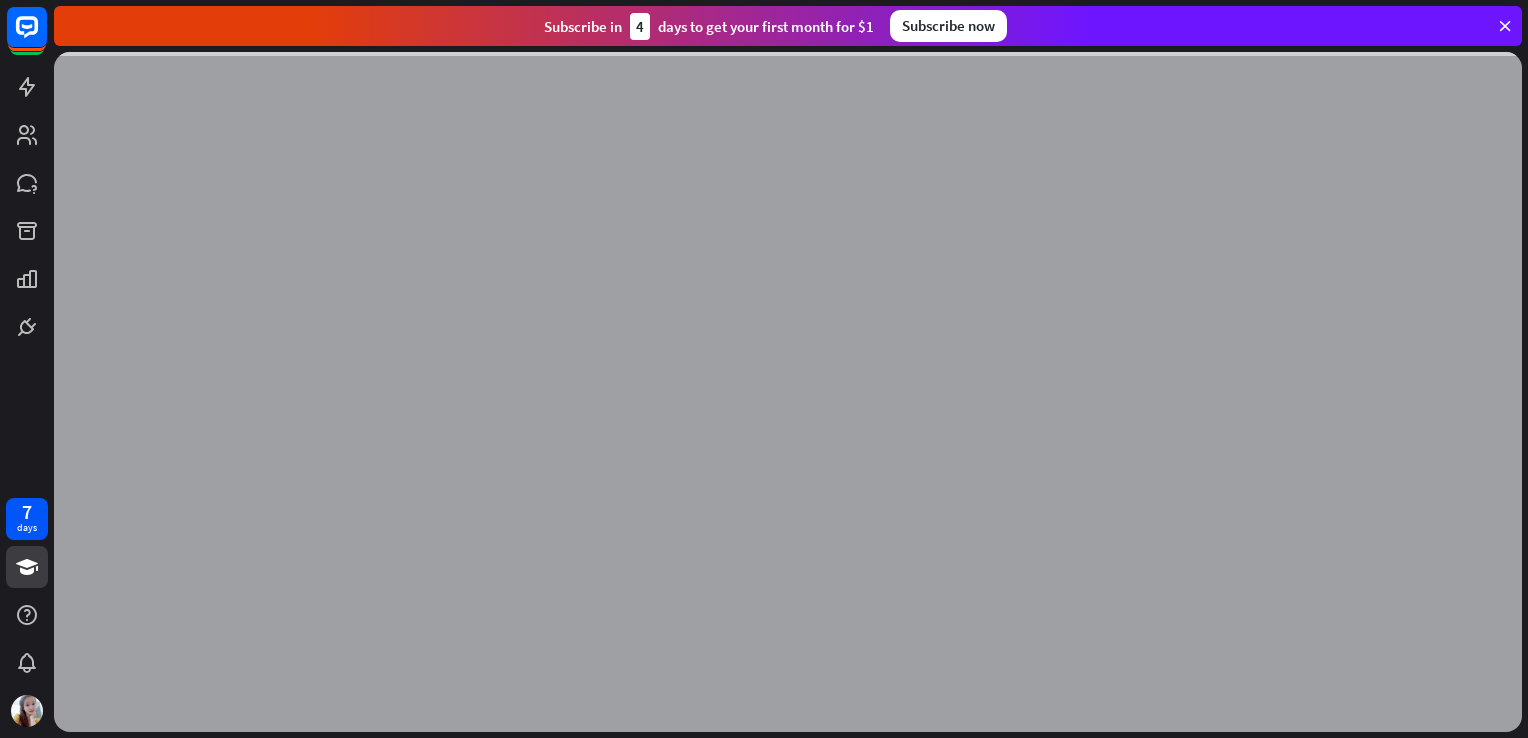 scroll, scrollTop: 0, scrollLeft: 0, axis: both 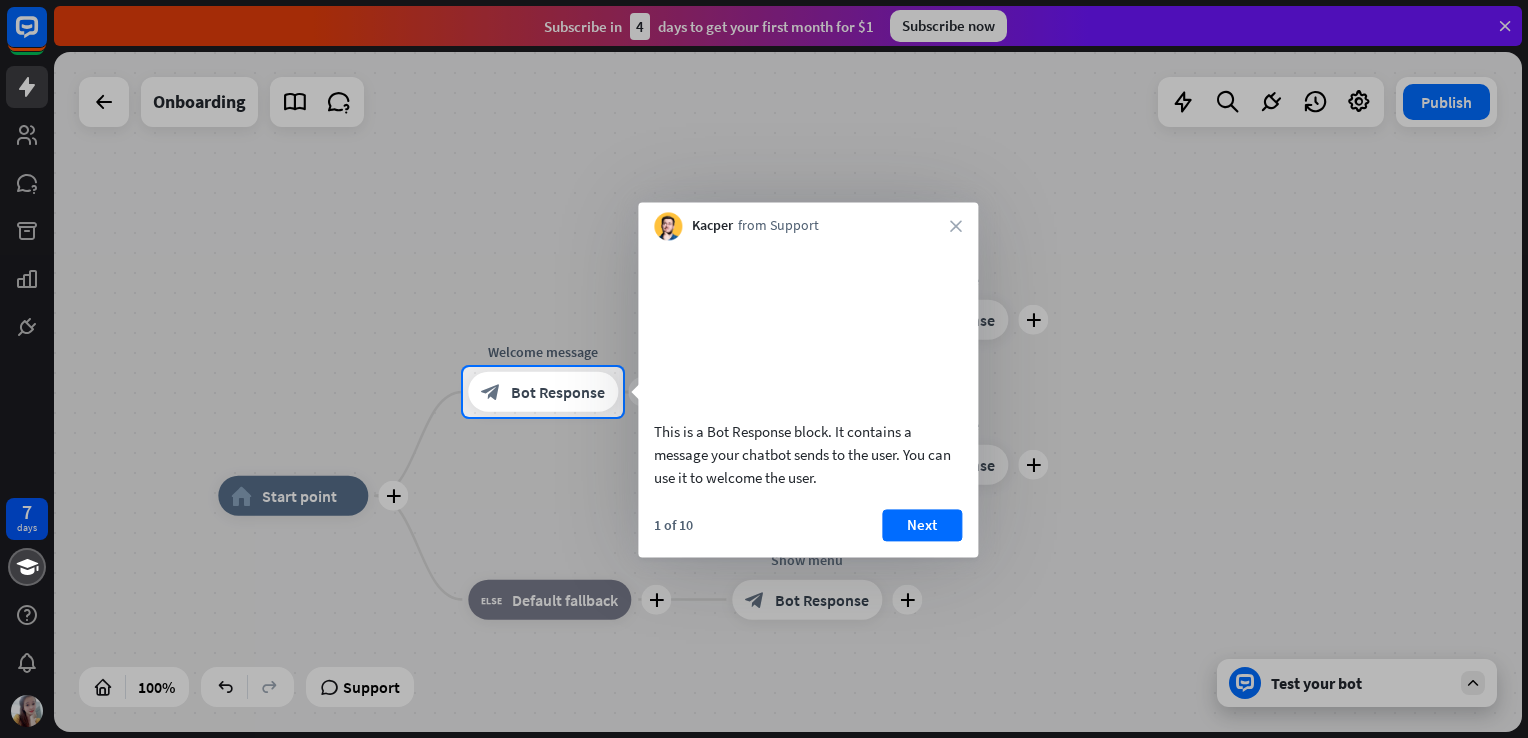 click on "Kacper
from Support
close" at bounding box center [808, 221] 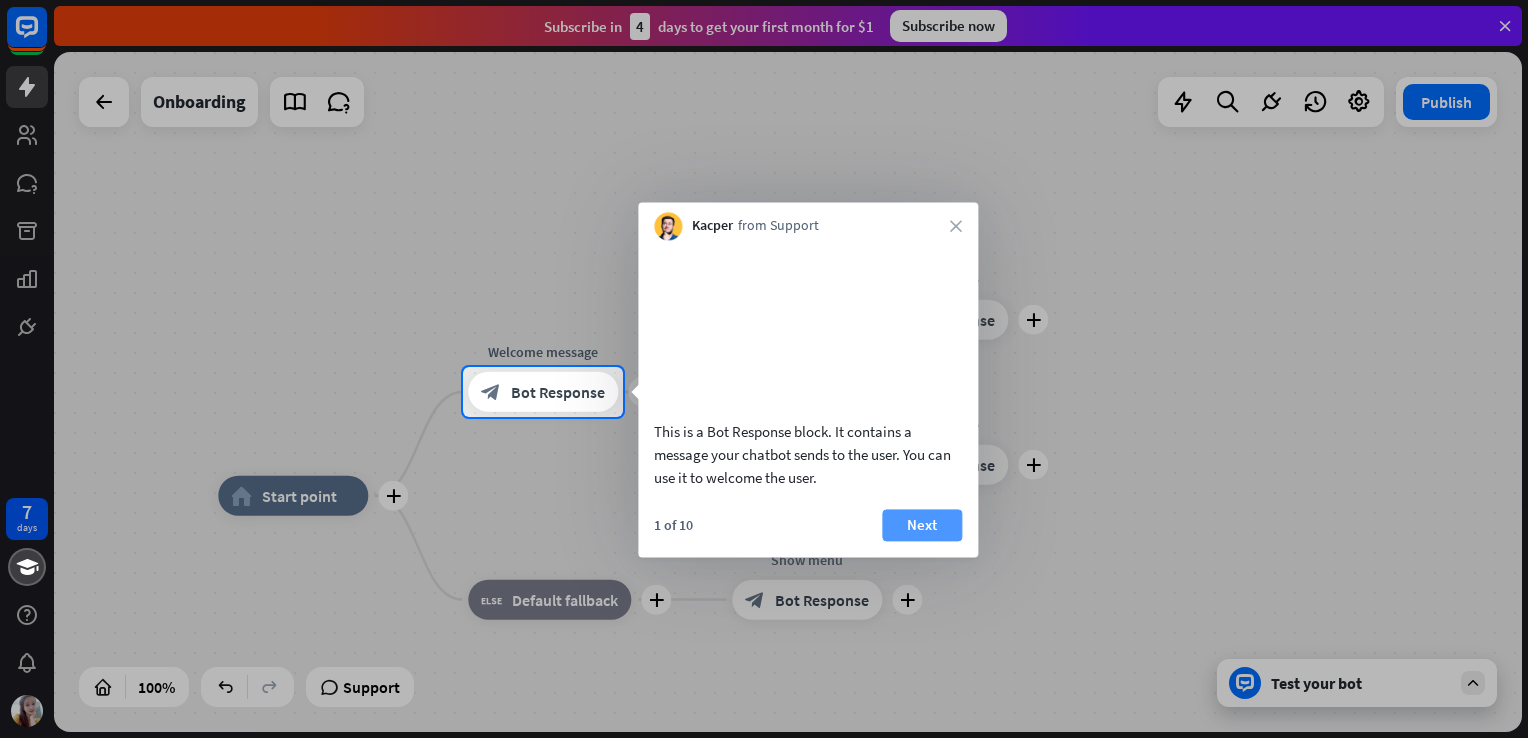 click on "Next" at bounding box center (922, 525) 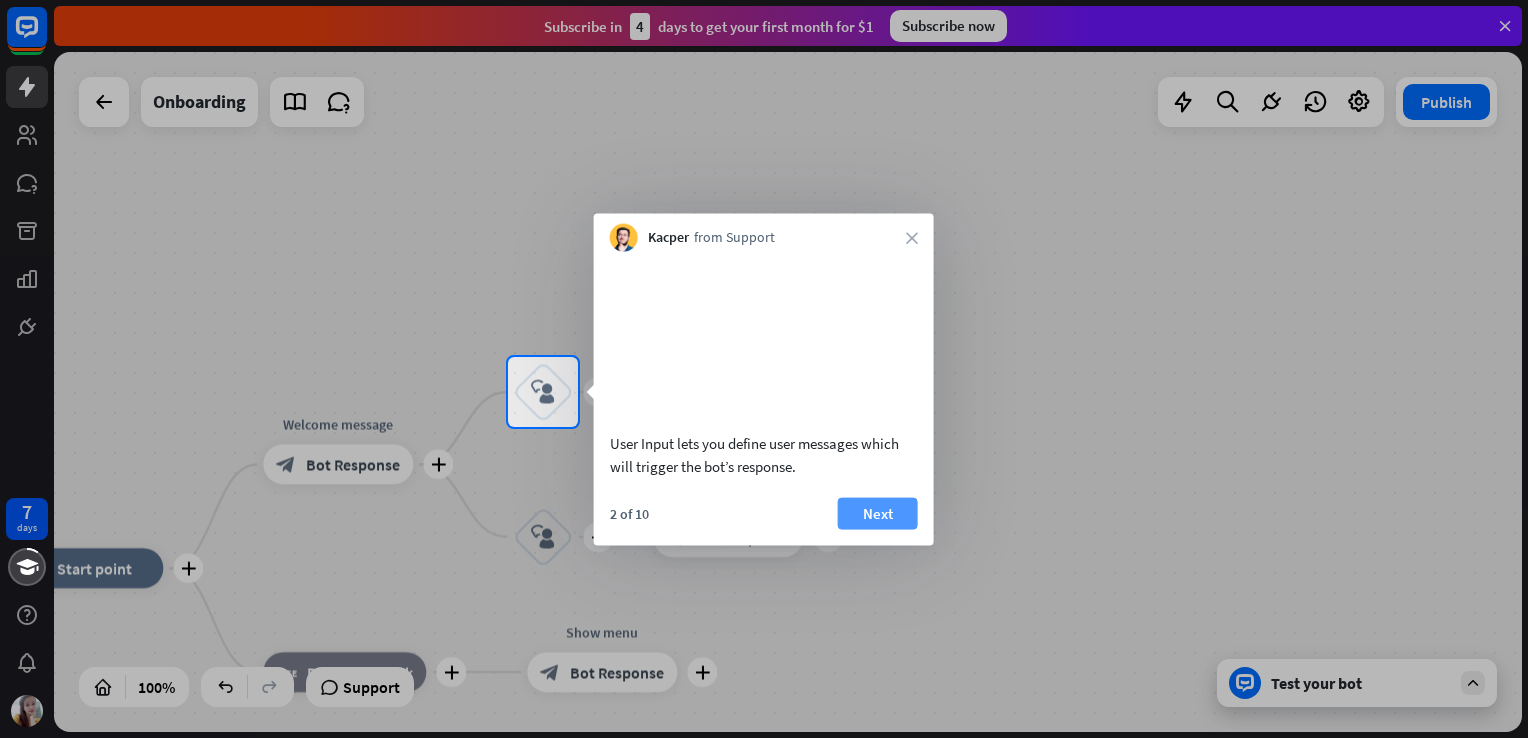 click on "Next" at bounding box center (878, 513) 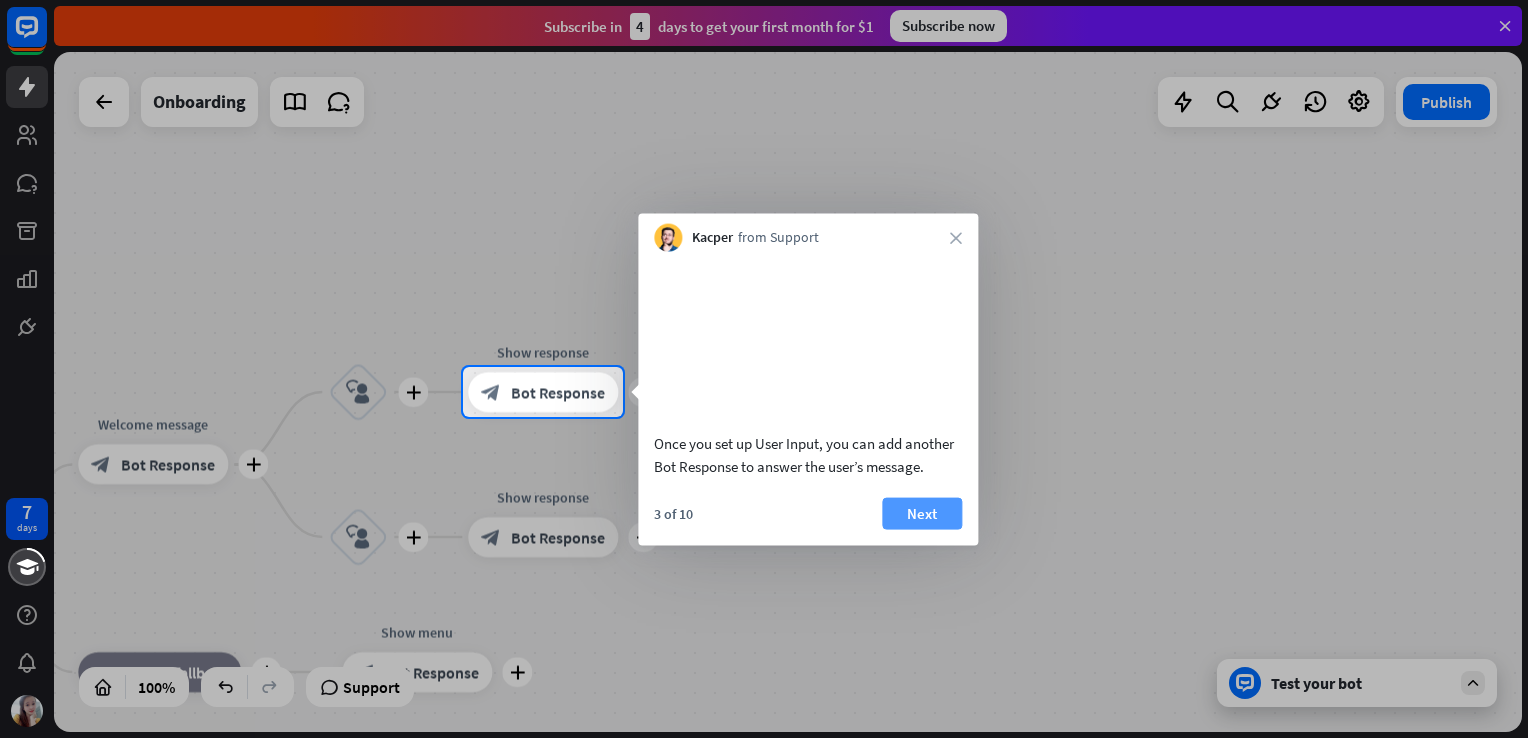 click on "Next" at bounding box center [922, 513] 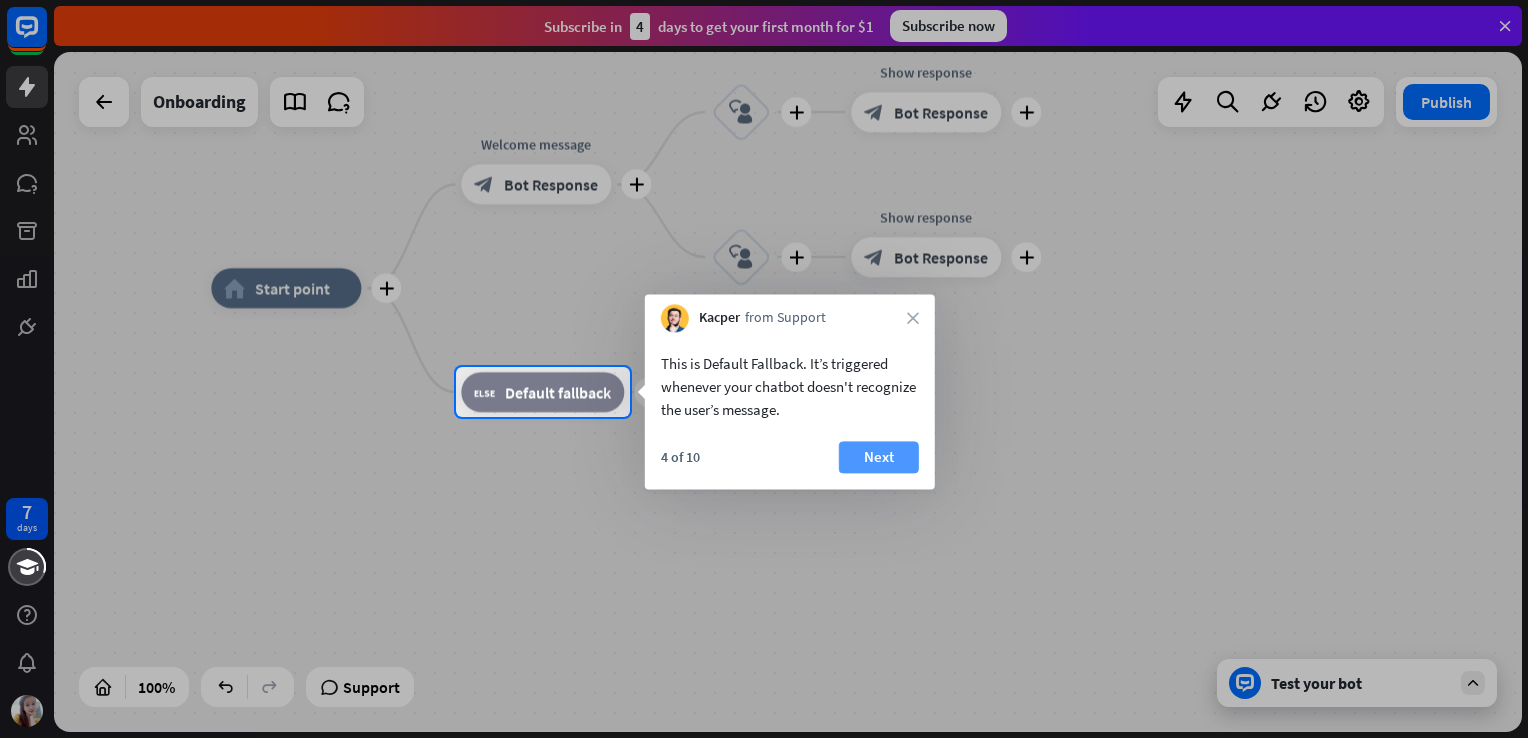 click on "Next" at bounding box center (879, 457) 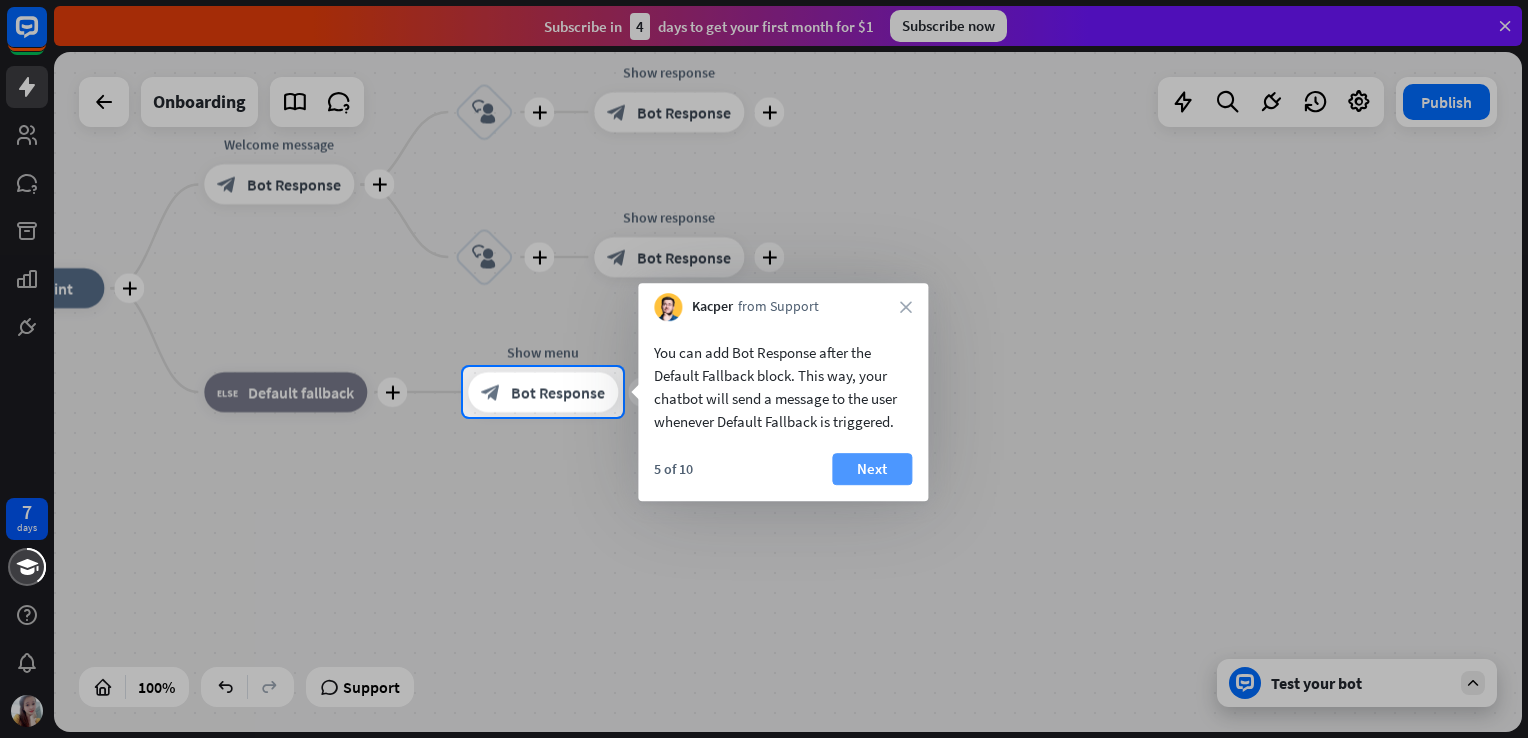 click on "Next" at bounding box center [872, 469] 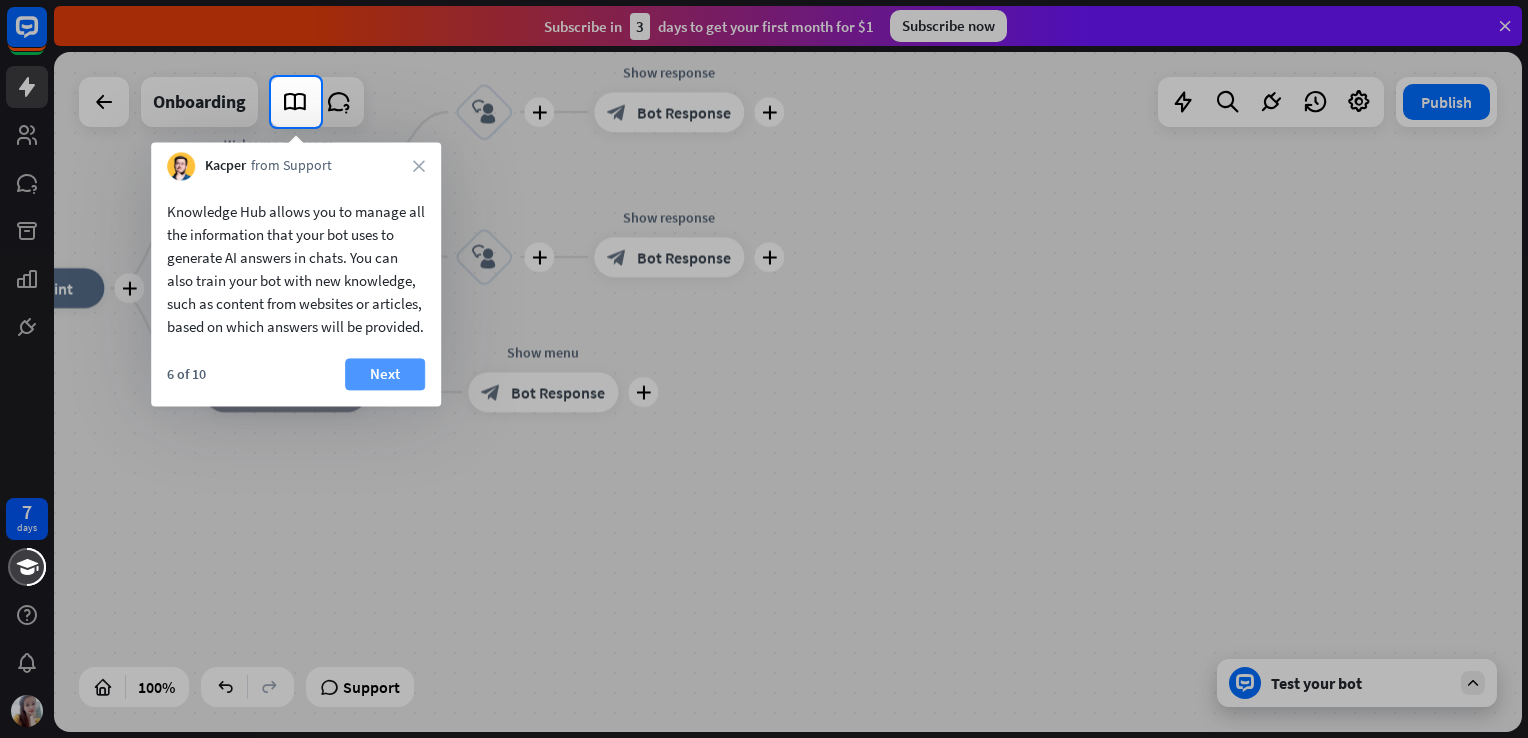 click on "Next" at bounding box center (385, 374) 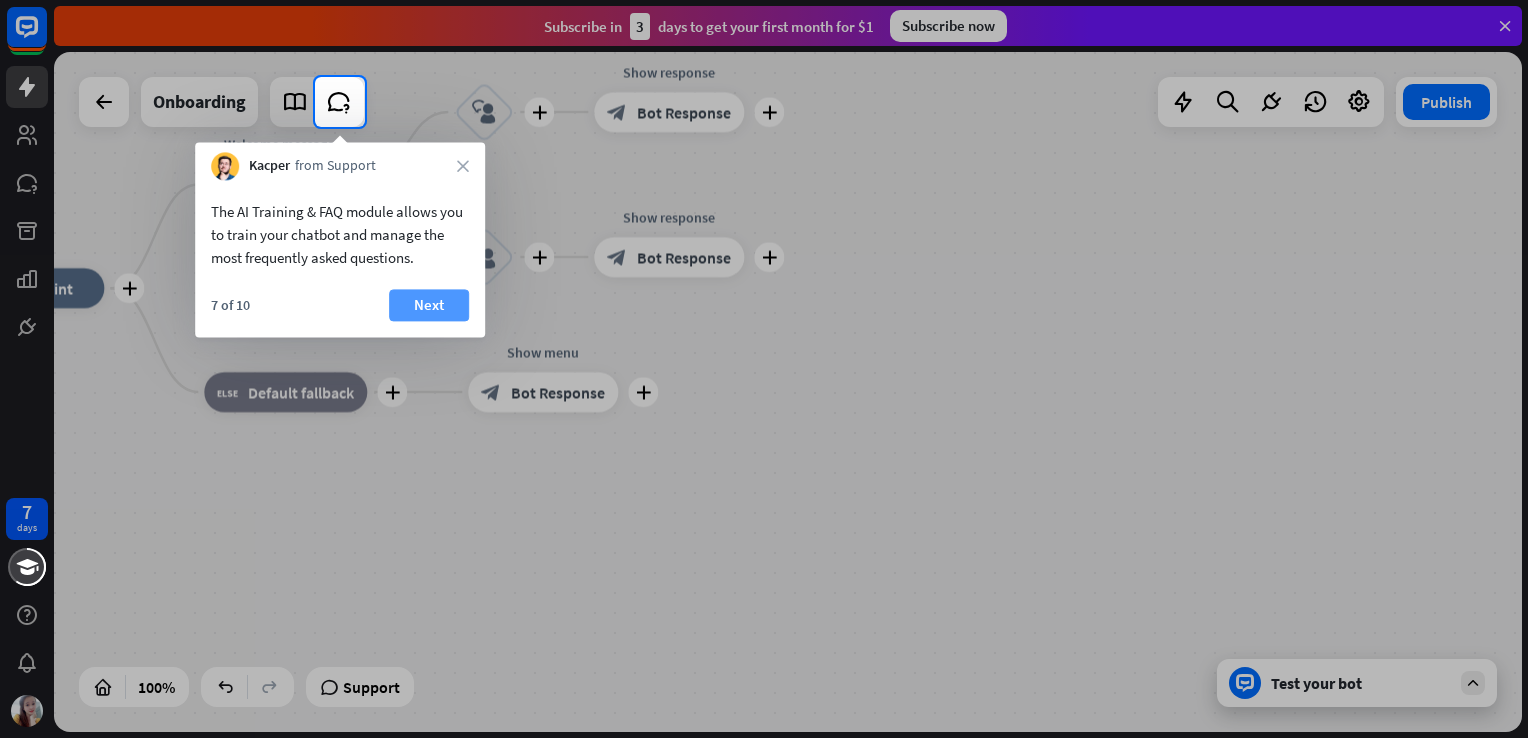 click on "Next" at bounding box center (429, 305) 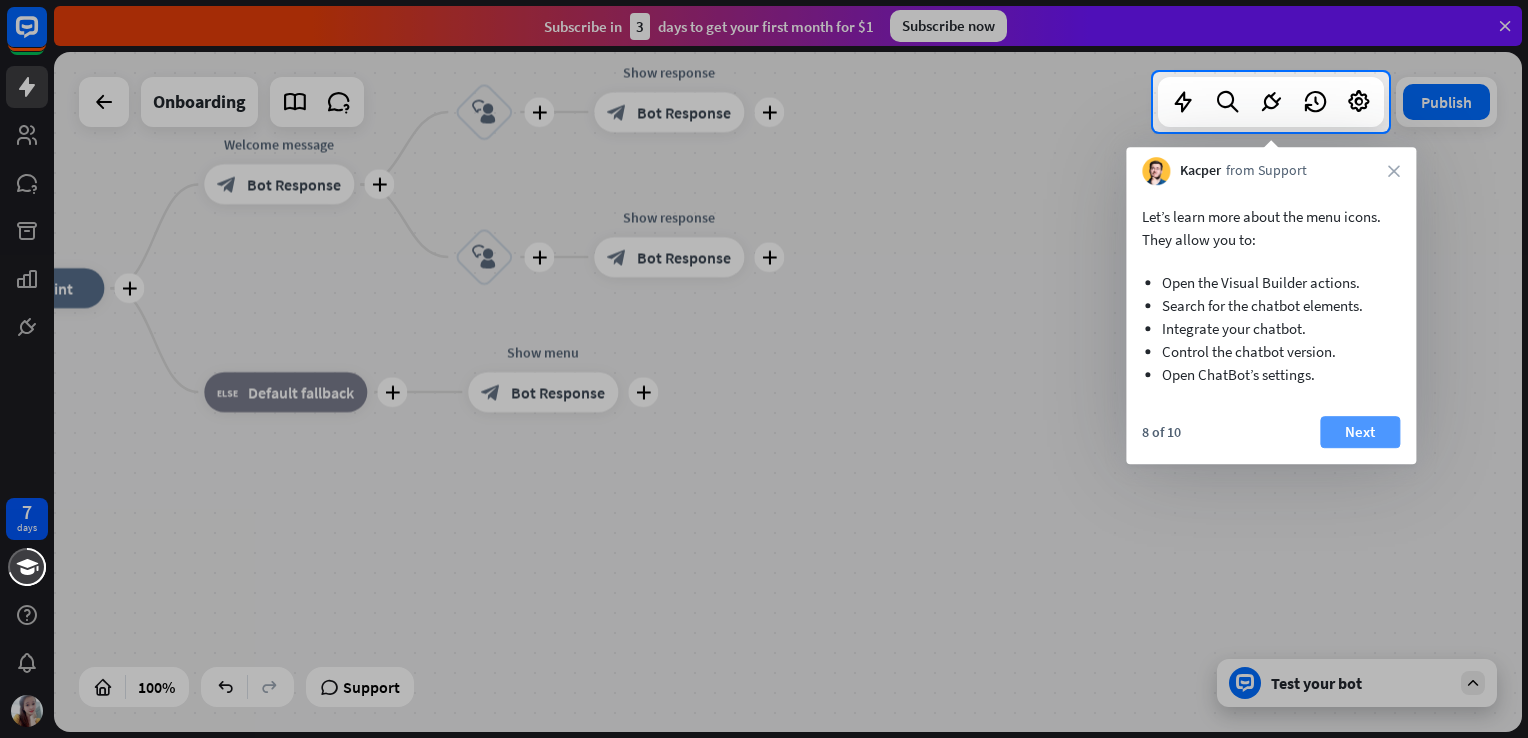 click on "Next" at bounding box center (1360, 432) 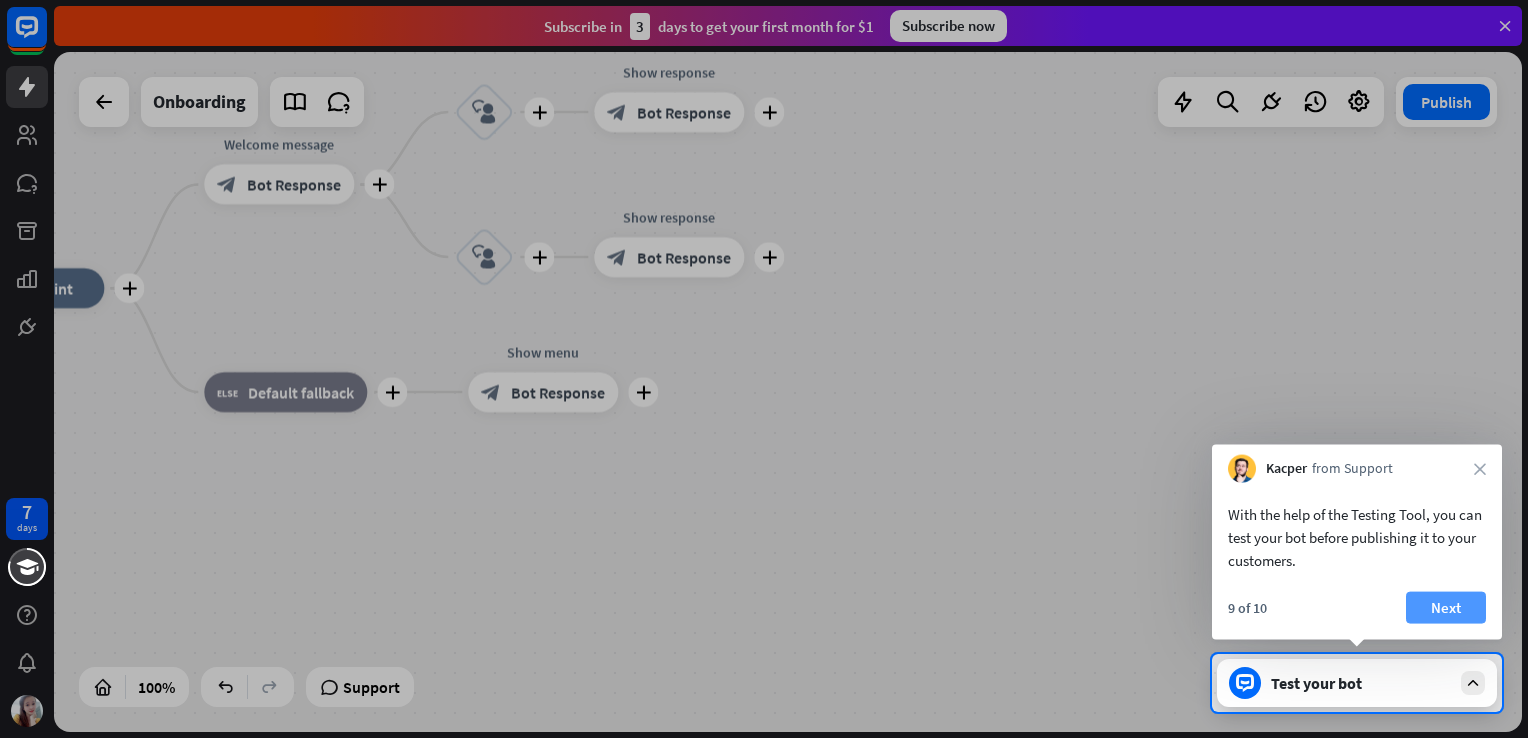 click on "Next" at bounding box center [1446, 608] 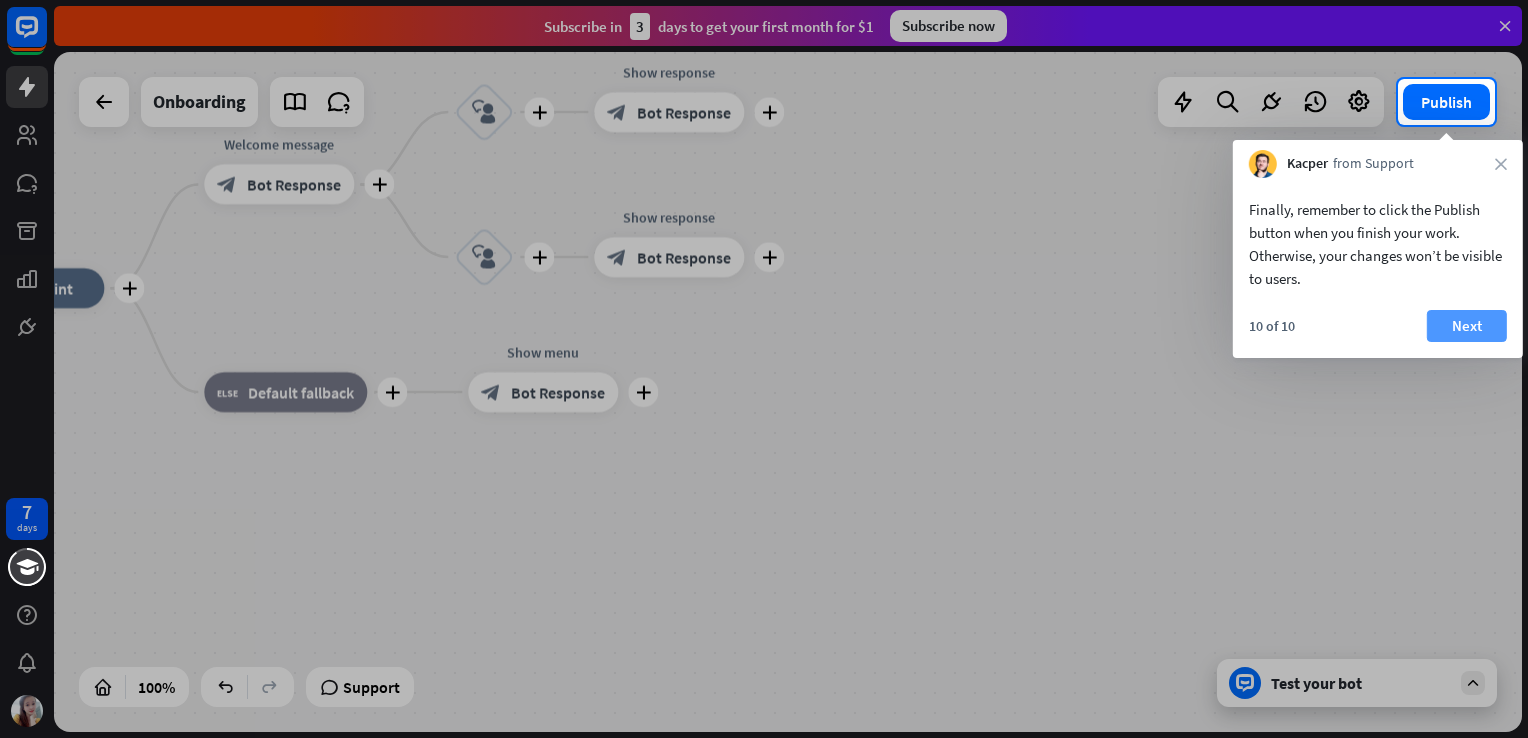 click on "Next" at bounding box center [1467, 326] 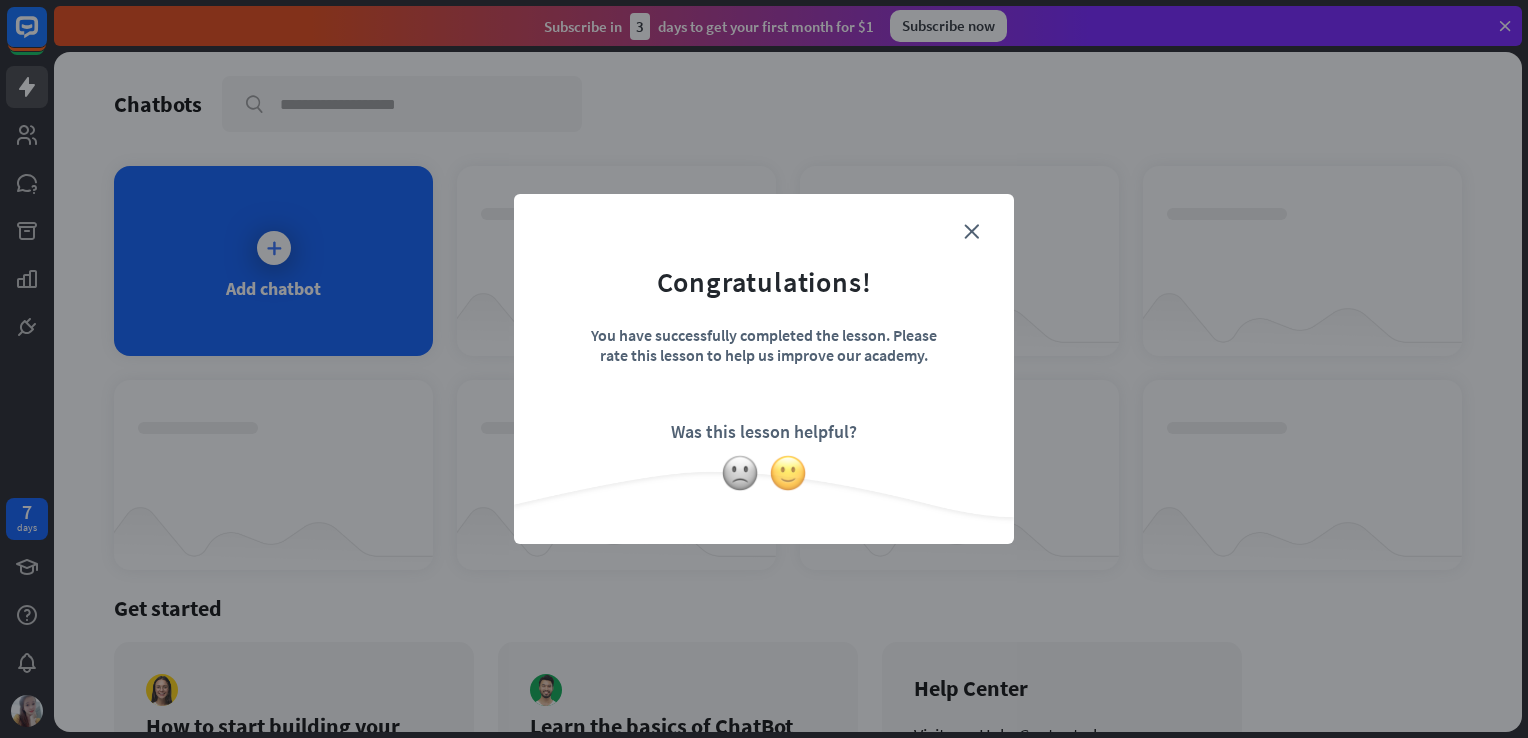 click at bounding box center [788, 473] 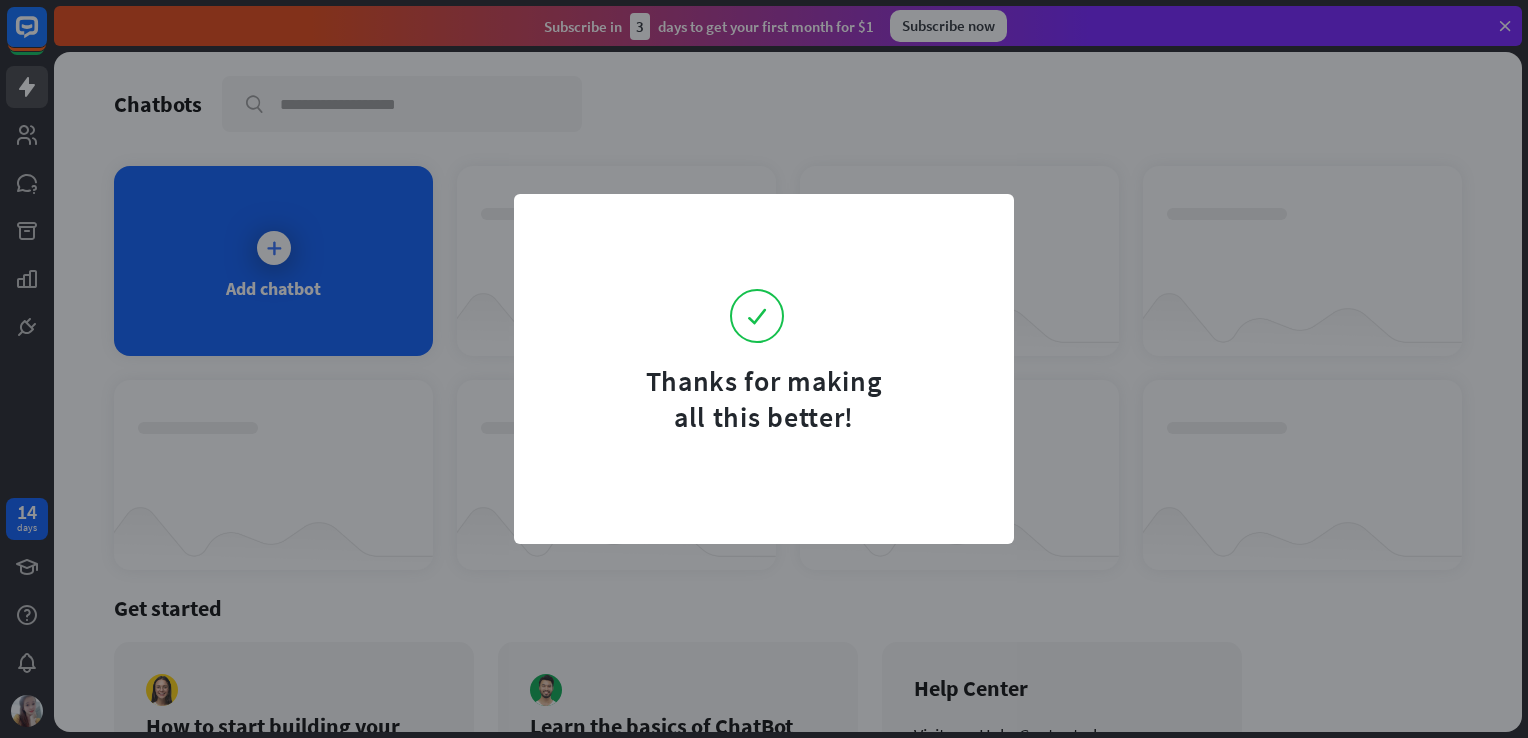 click on "Thanks for making all this better!" at bounding box center (764, 327) 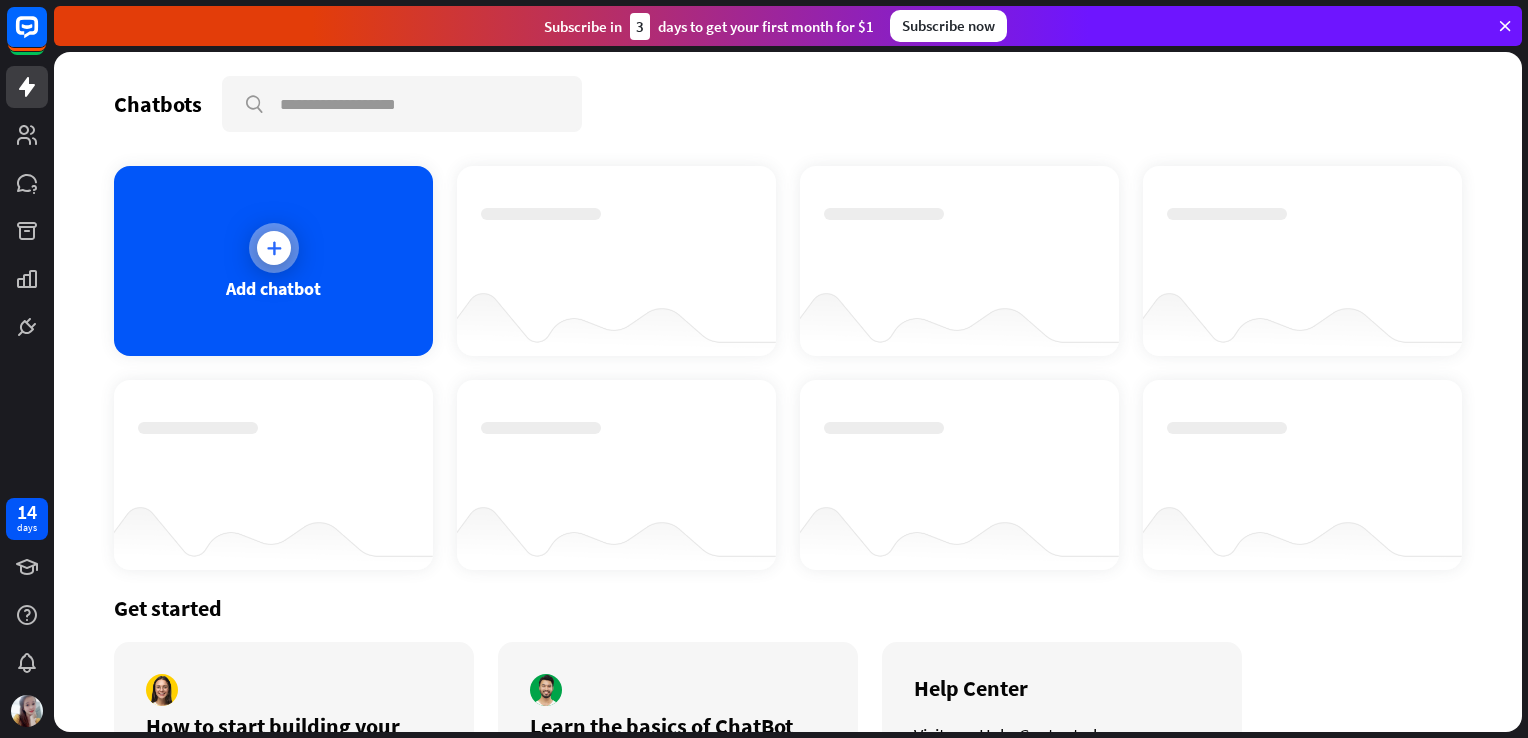 click at bounding box center [274, 248] 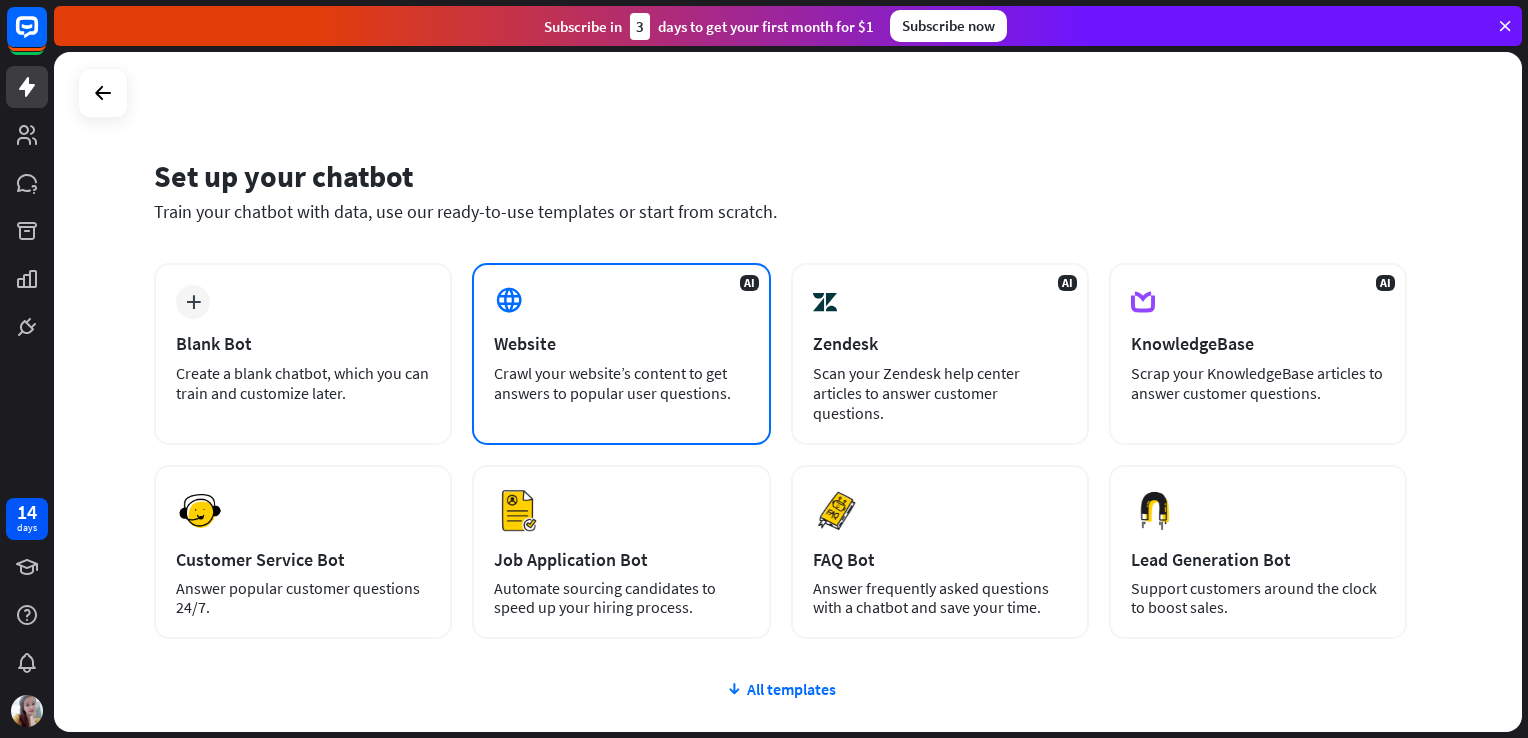 click at bounding box center [509, 300] 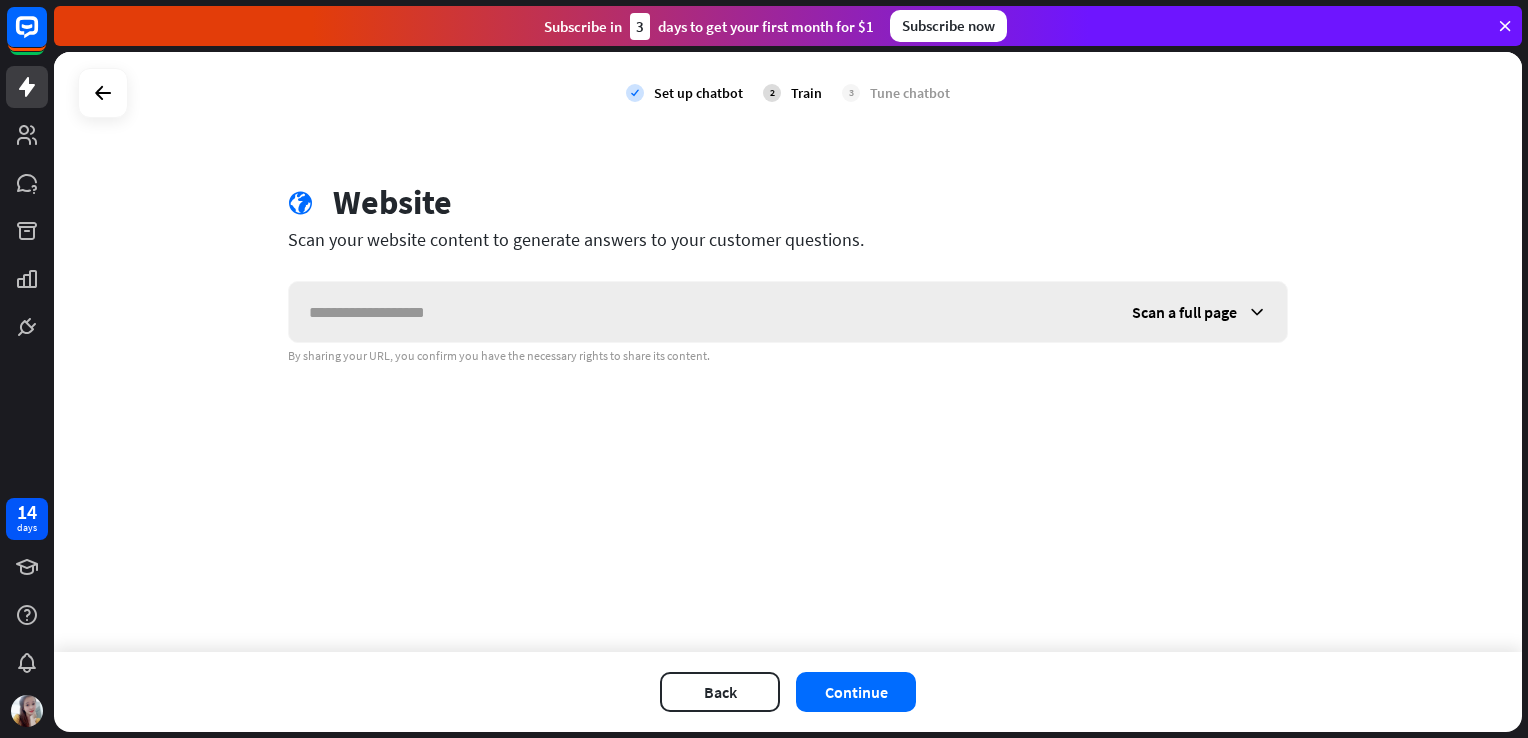 click at bounding box center (700, 312) 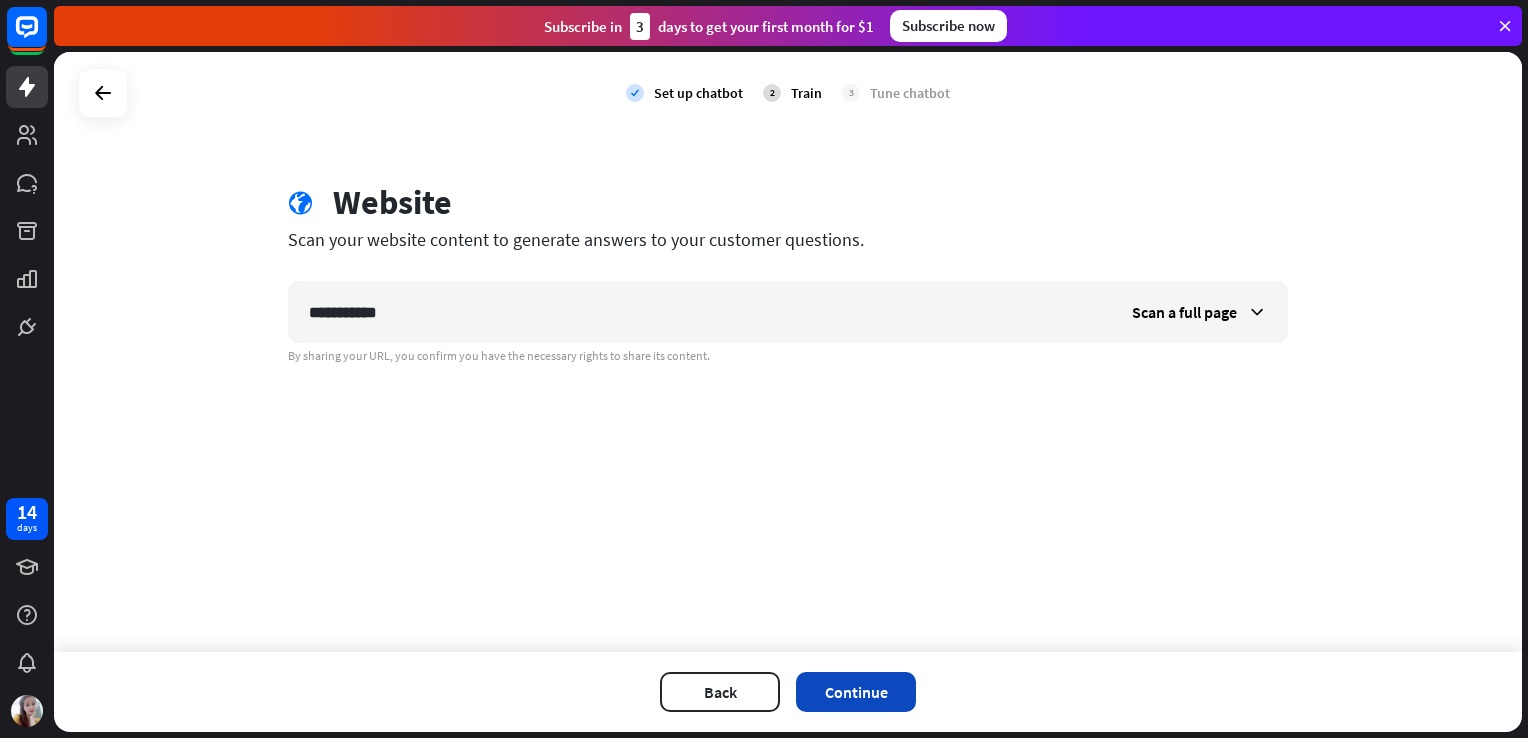 type on "**********" 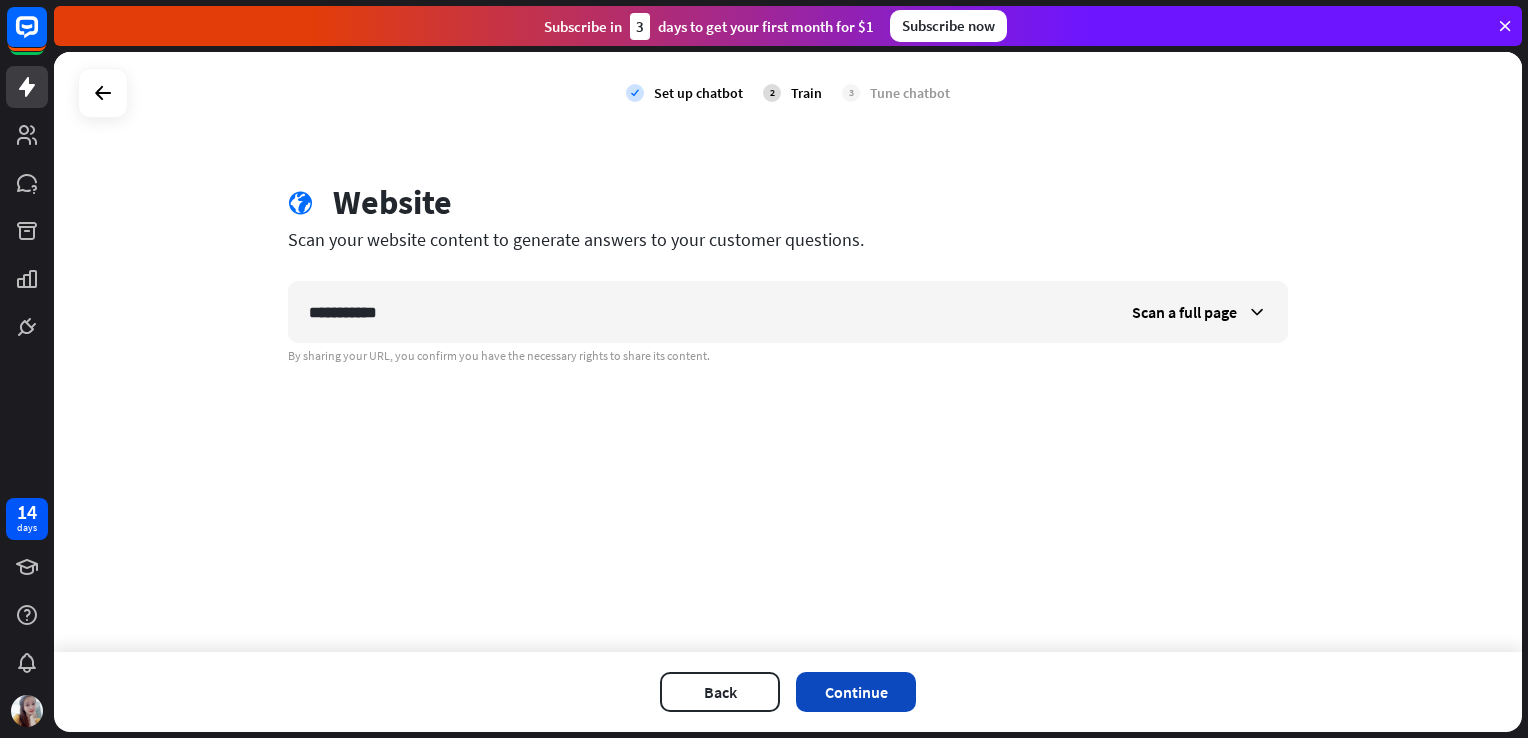 click on "Continue" at bounding box center (856, 692) 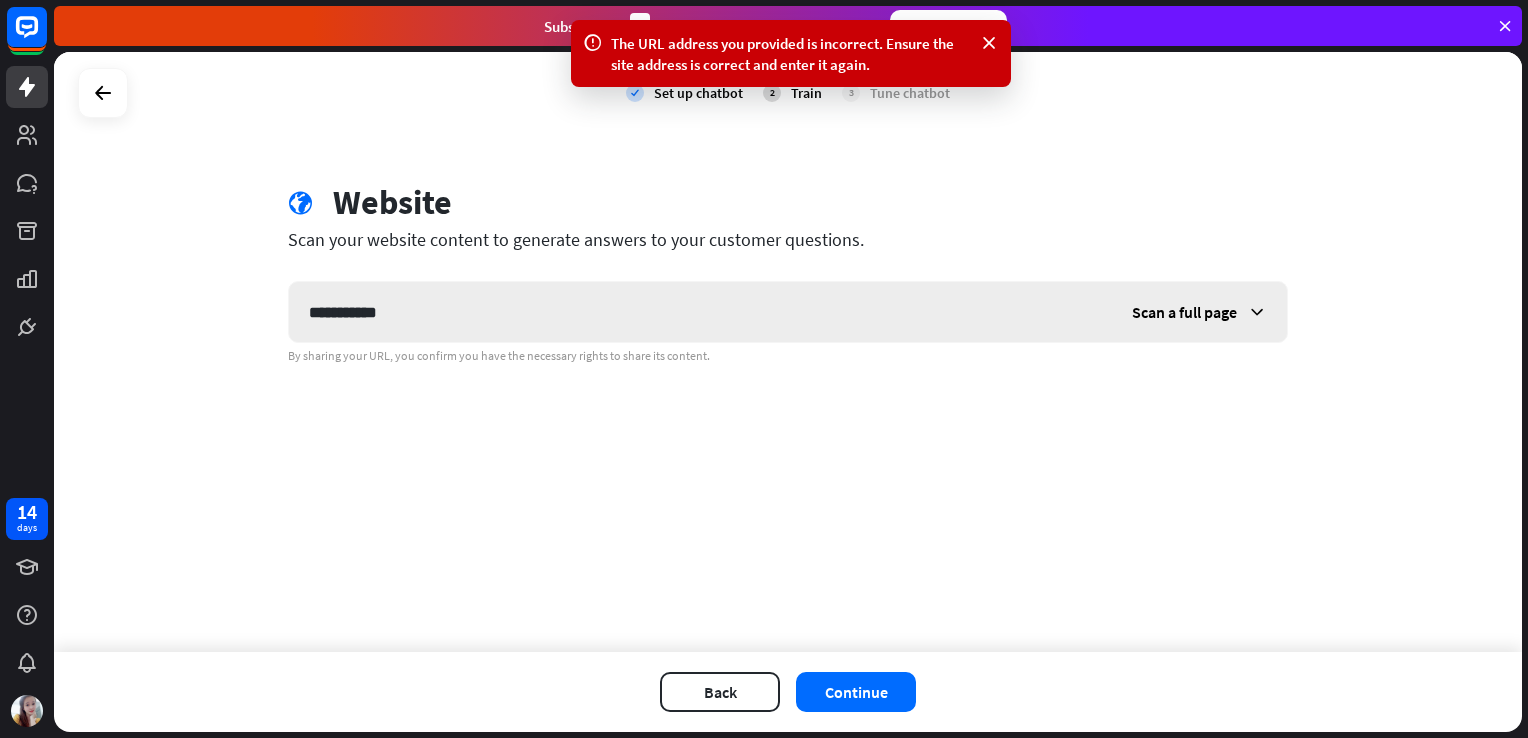 click on "Scan a full page" at bounding box center (1199, 312) 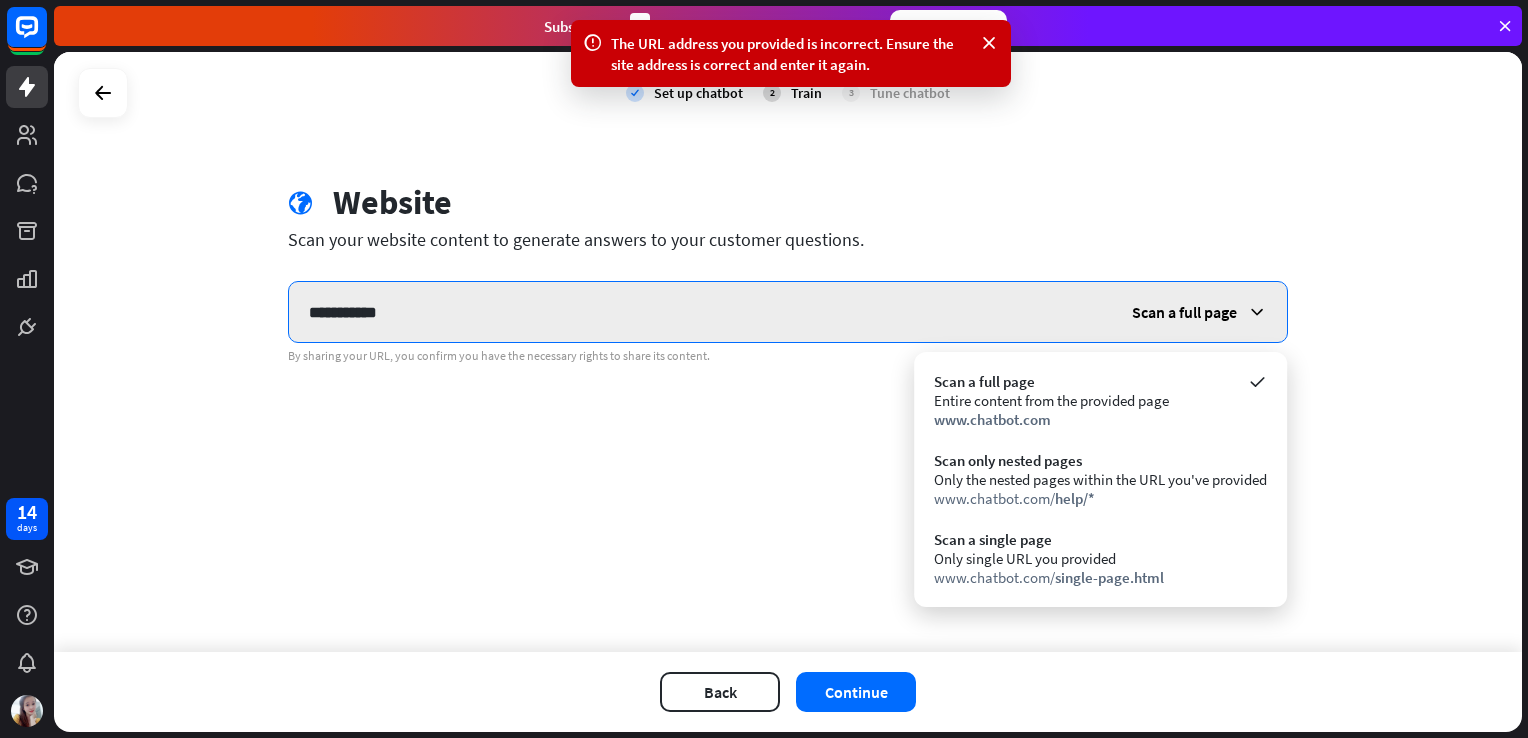drag, startPoint x: 1076, startPoint y: 291, endPoint x: 1039, endPoint y: 286, distance: 37.336308 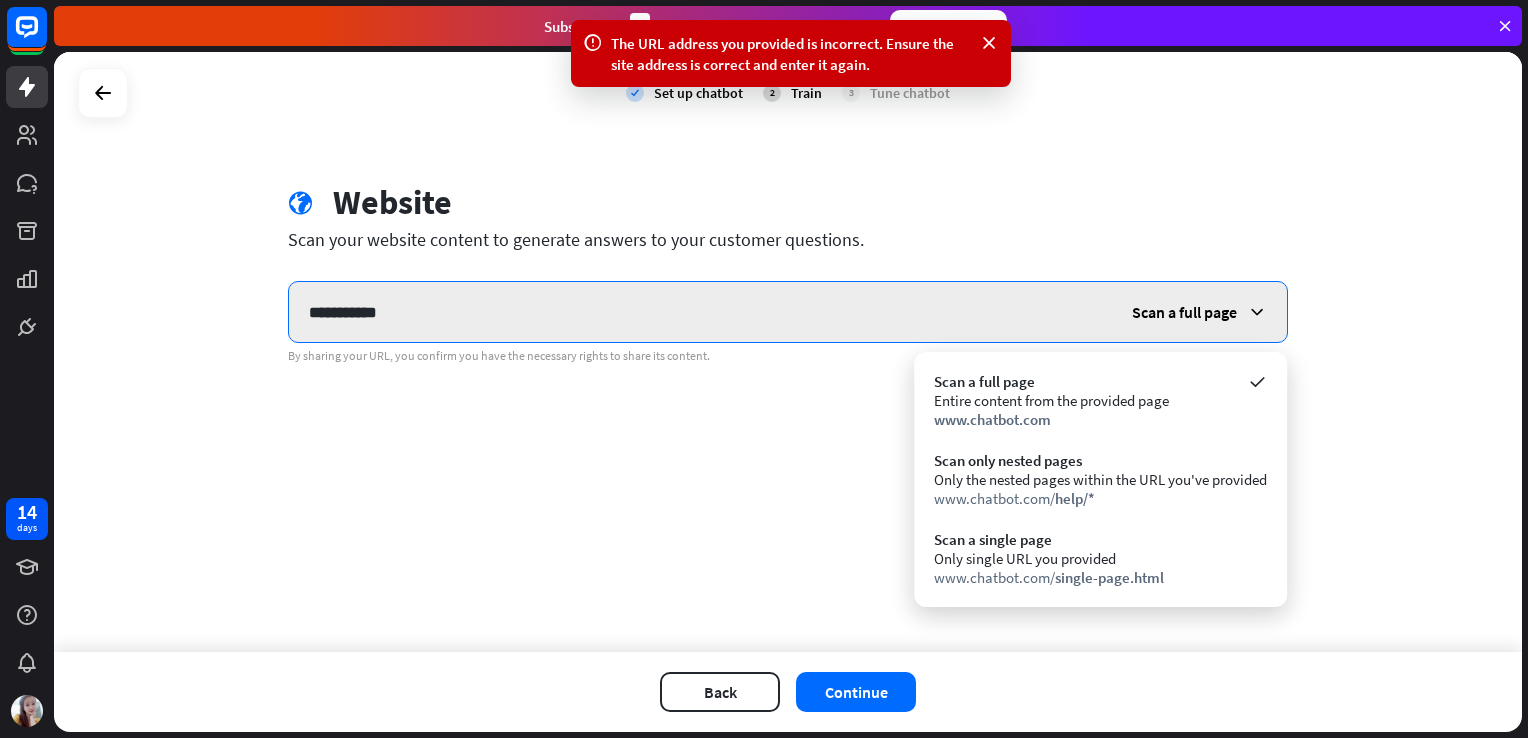 click on "**********" at bounding box center (700, 312) 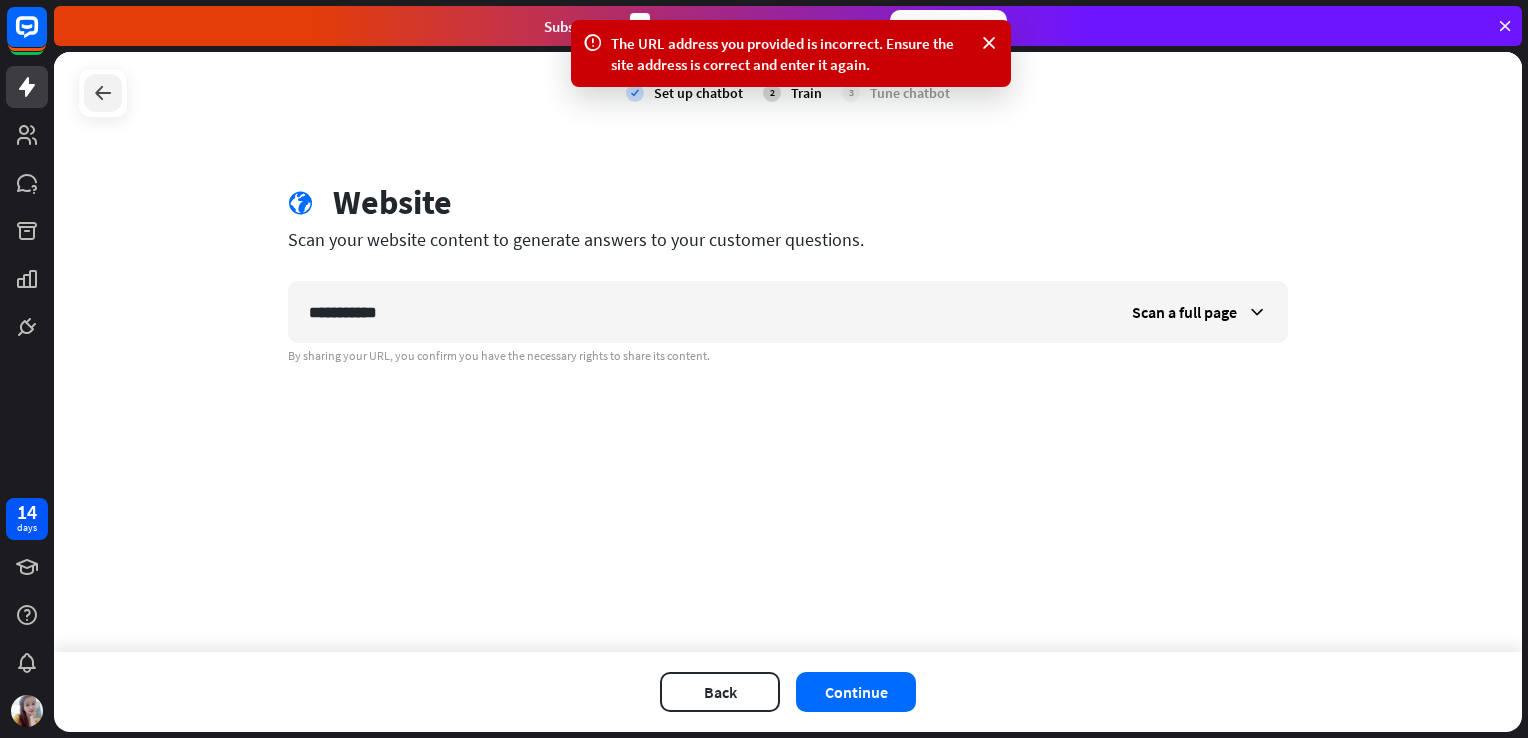 click at bounding box center [103, 93] 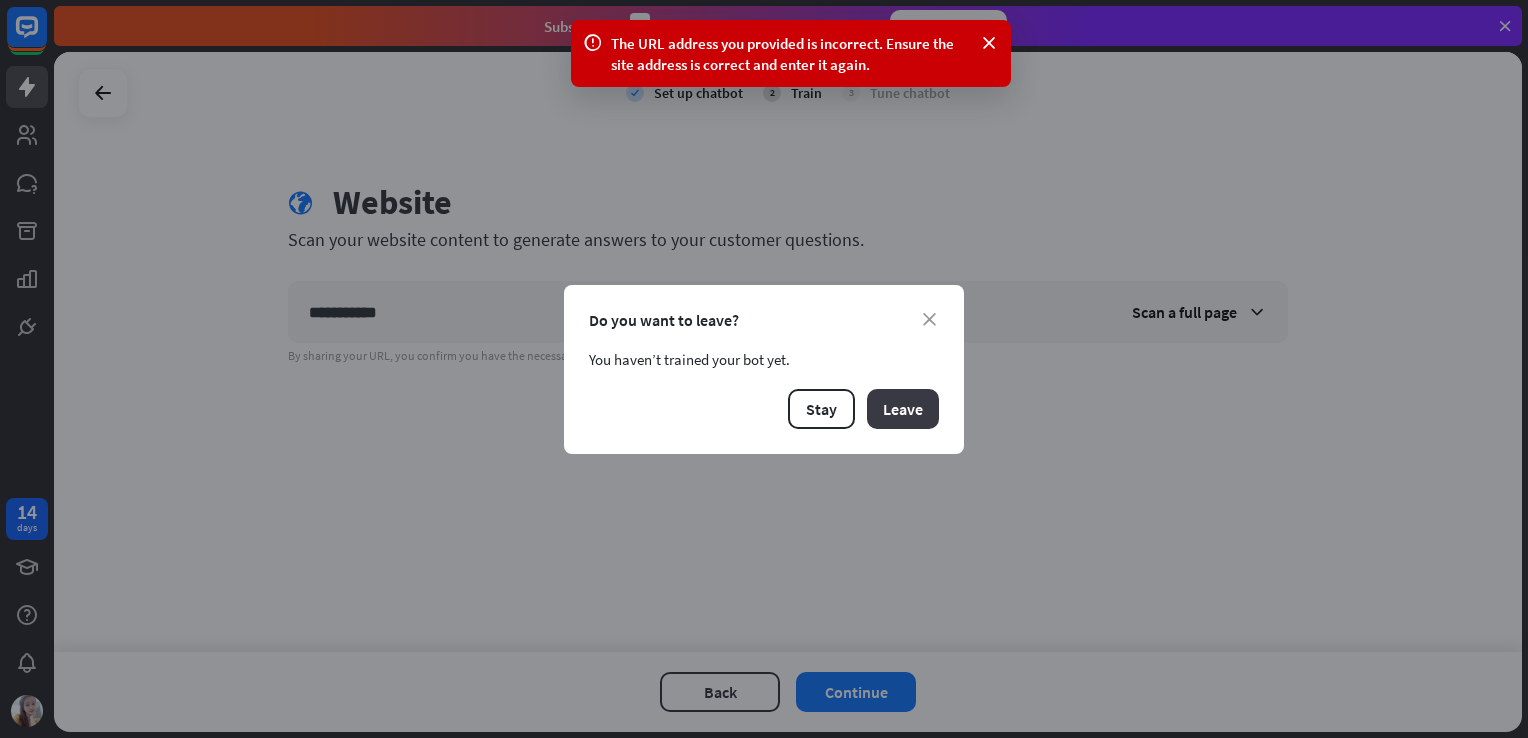 click on "Leave" at bounding box center (903, 409) 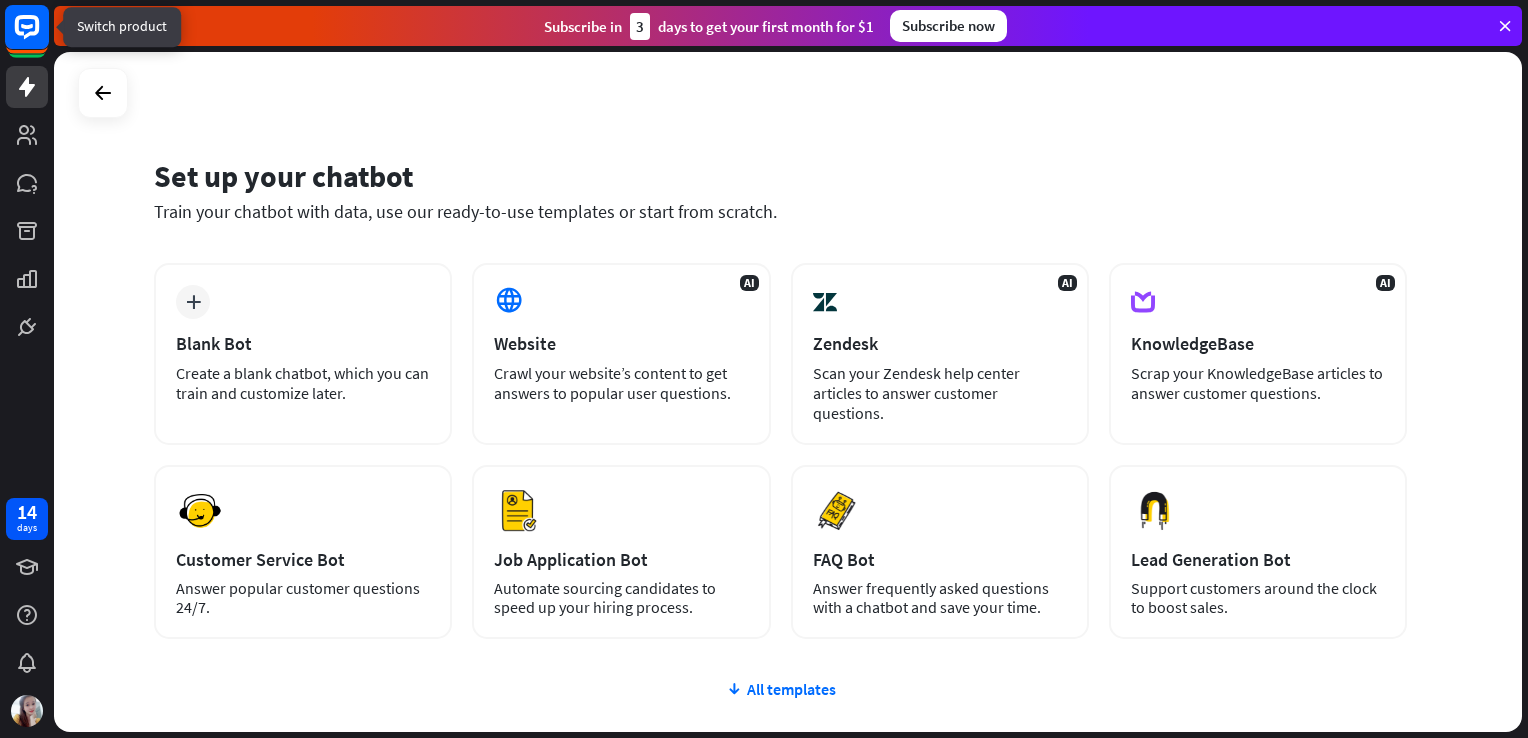 click 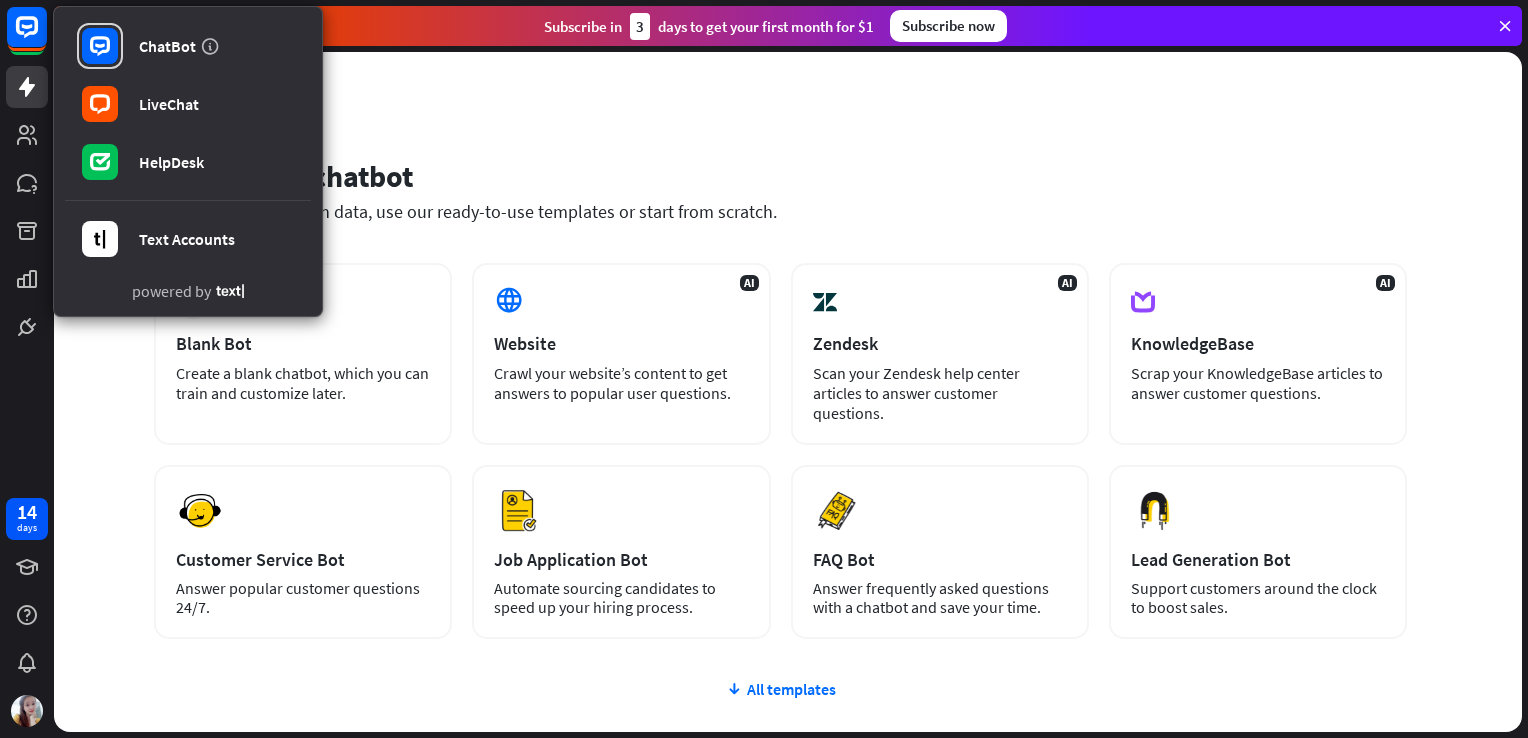 click on "Set up your chatbot
Train your chatbot with data, use our ready-to-use
templates or start from scratch." at bounding box center (780, 202) 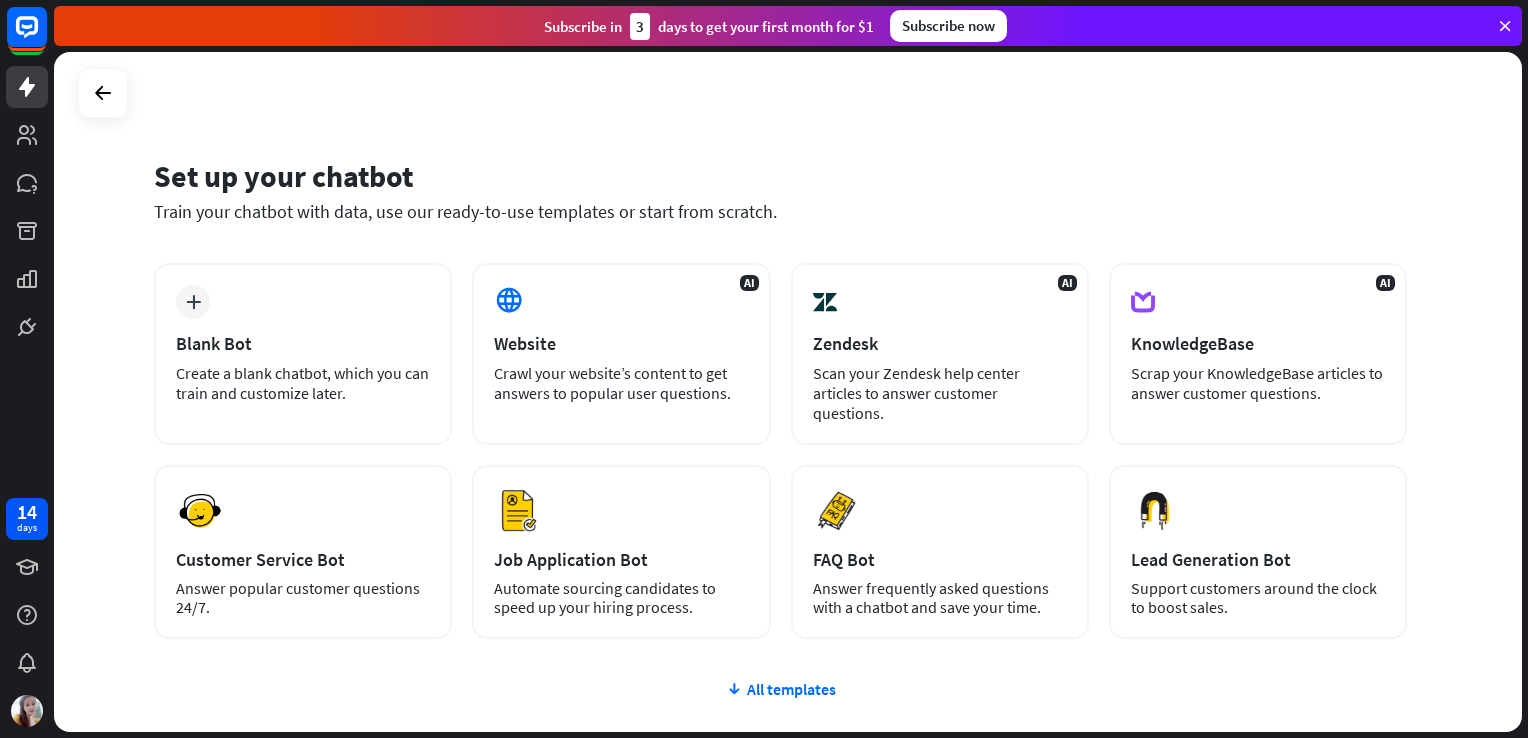 click at bounding box center [1505, 26] 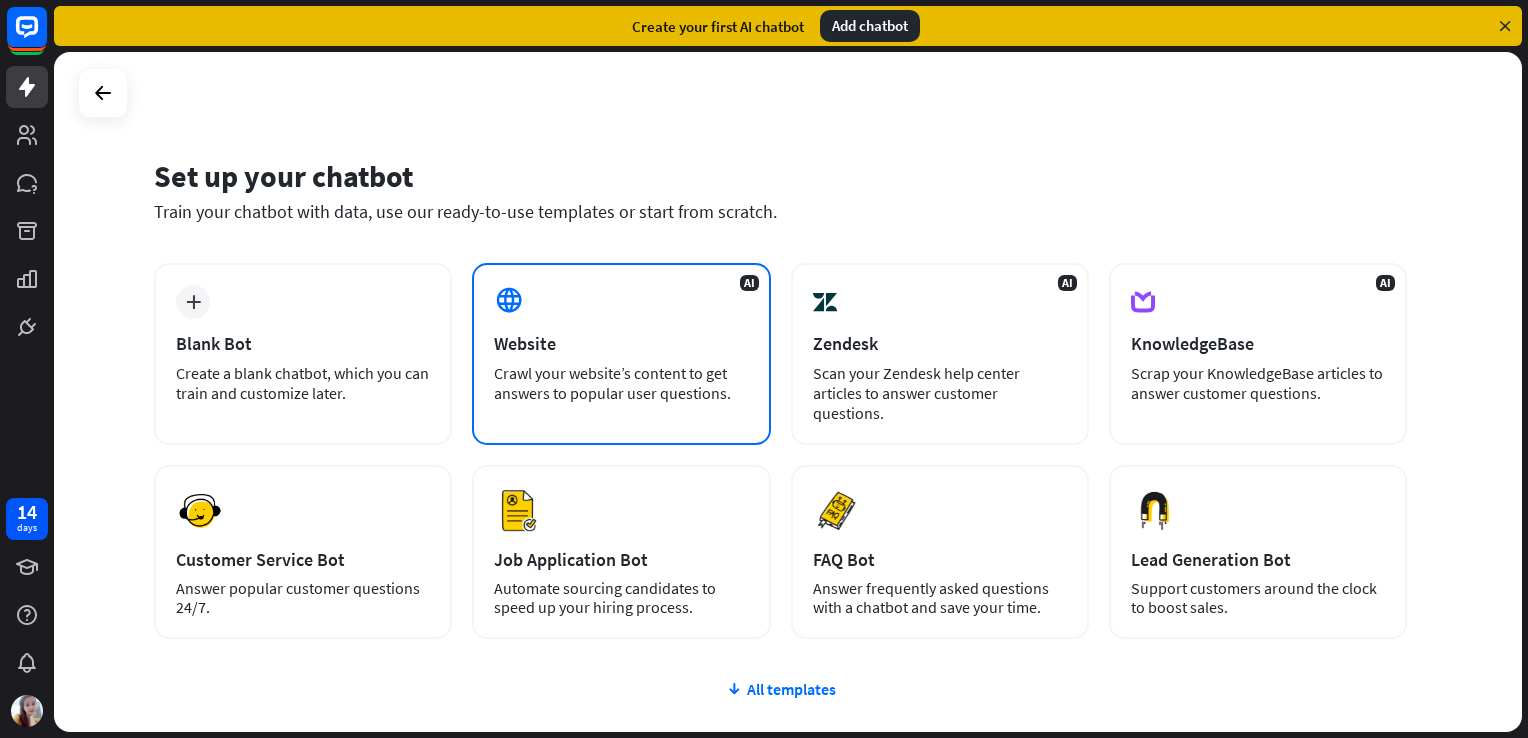click on "AI     Website
Crawl your website’s content to get answers to
popular user questions." at bounding box center (621, 354) 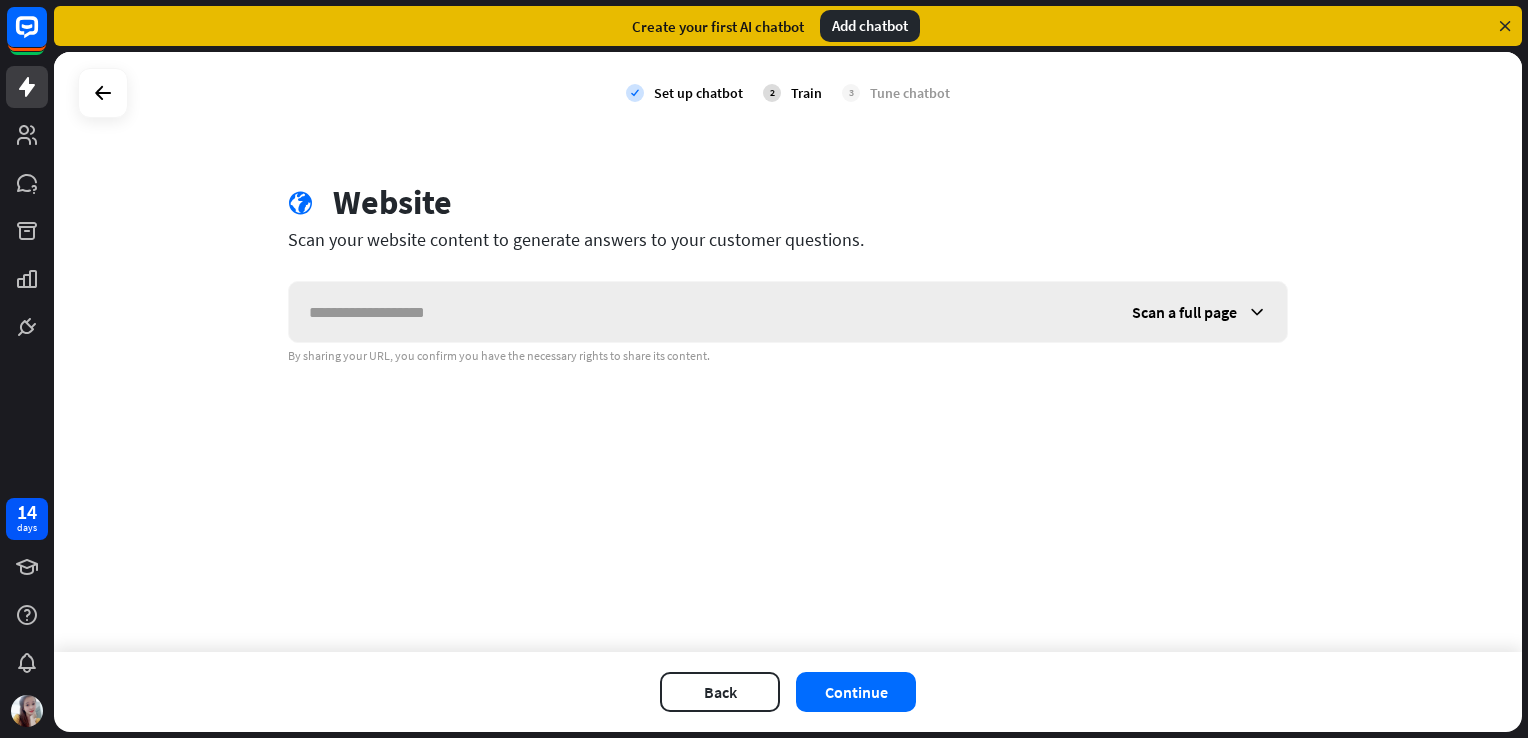 click on "Scan a full page" at bounding box center (1199, 312) 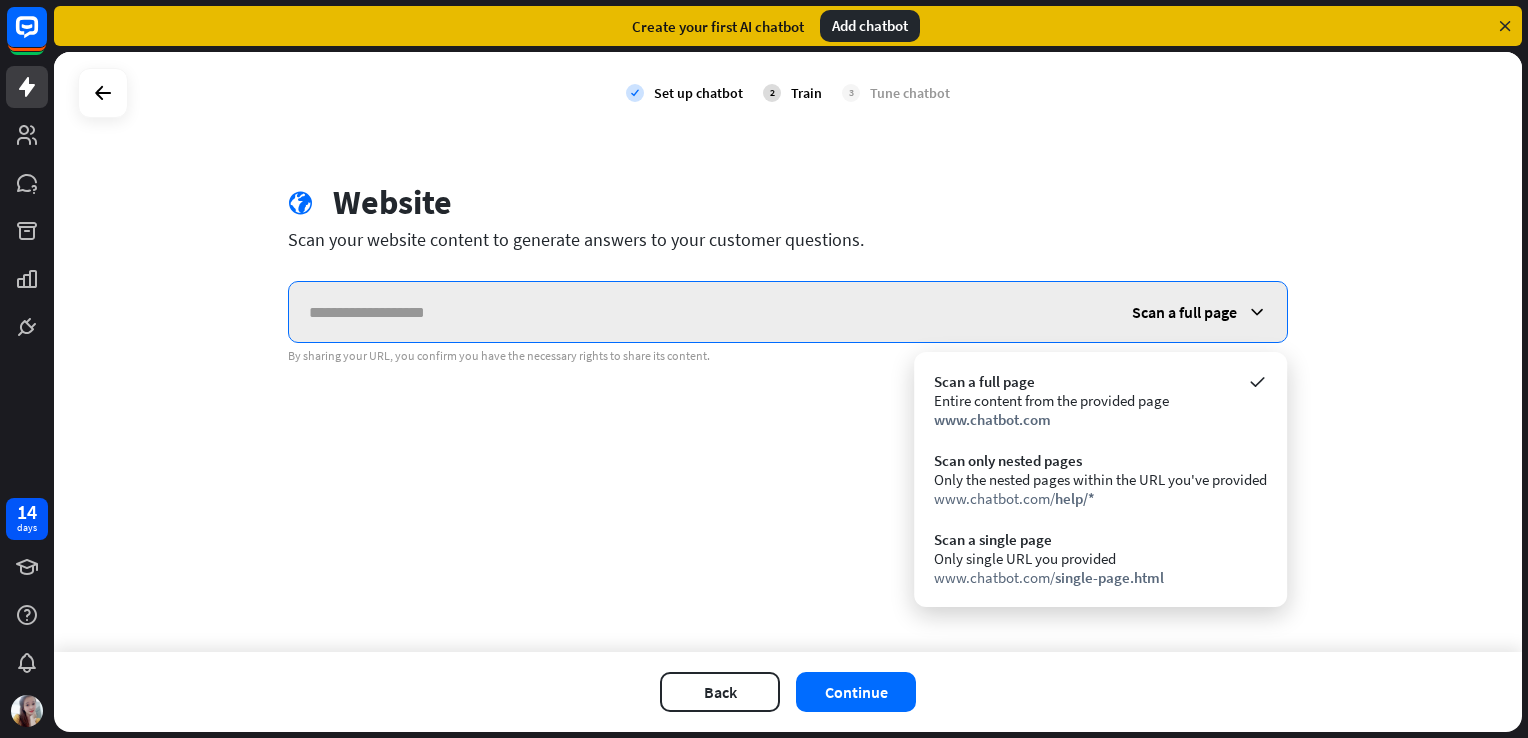 click at bounding box center (700, 312) 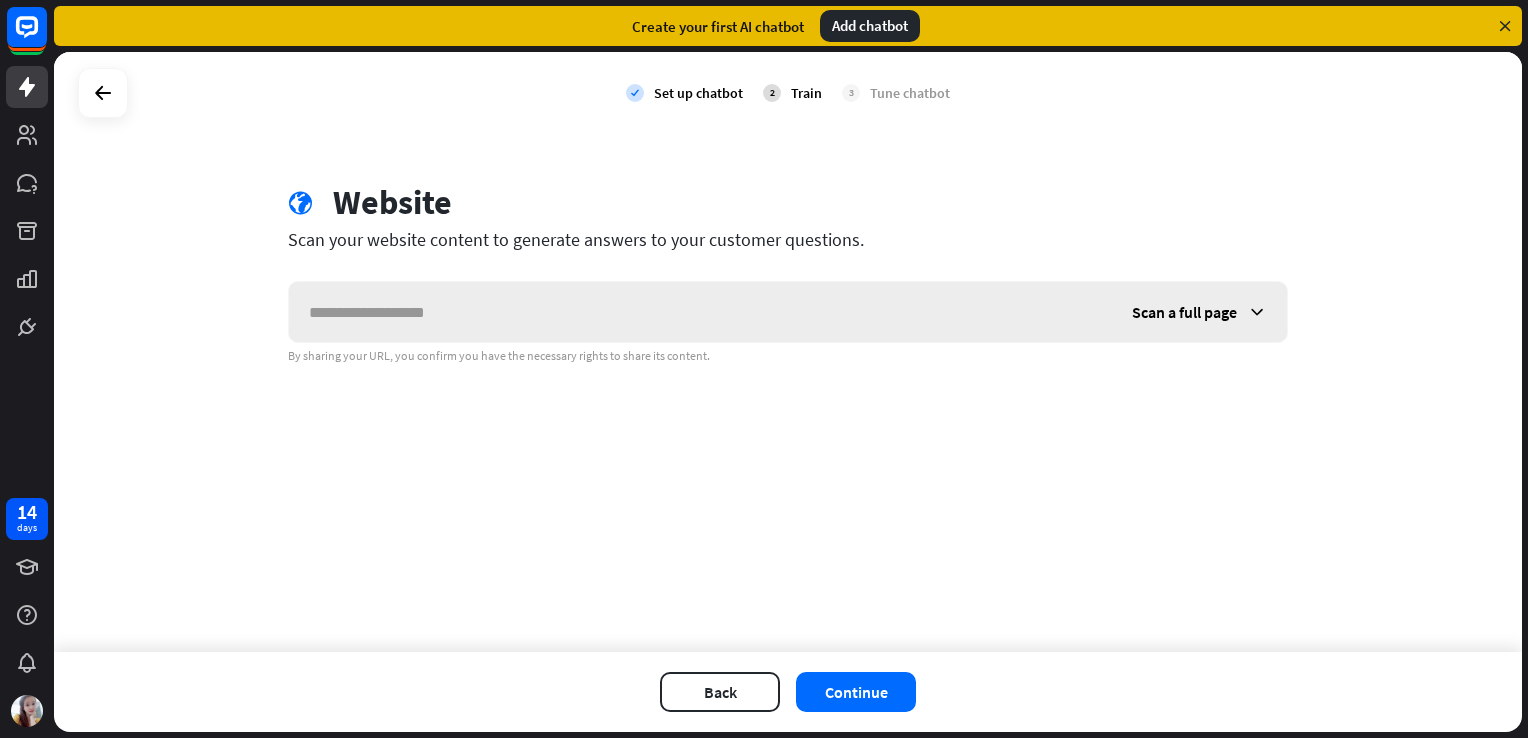 click at bounding box center (1257, 312) 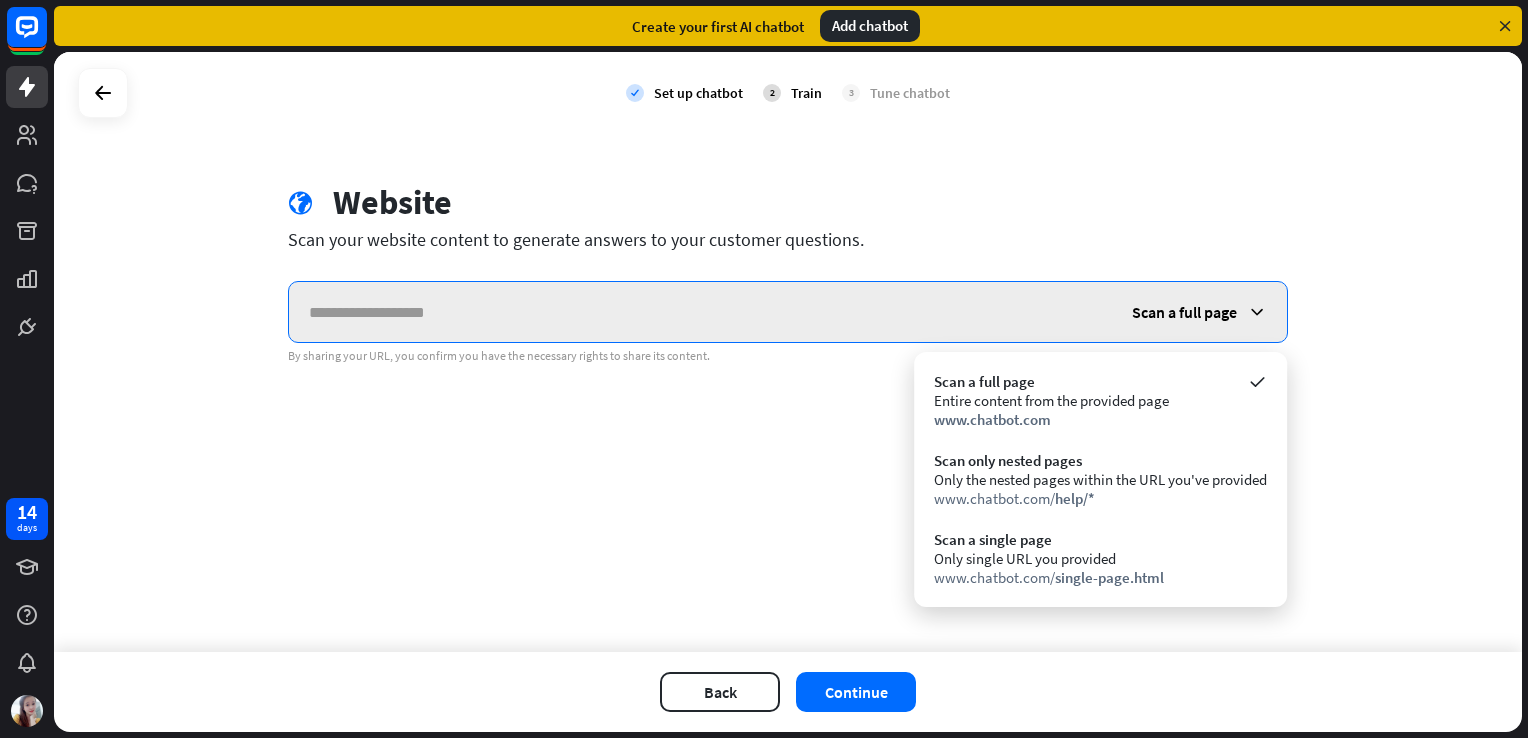 click at bounding box center (700, 312) 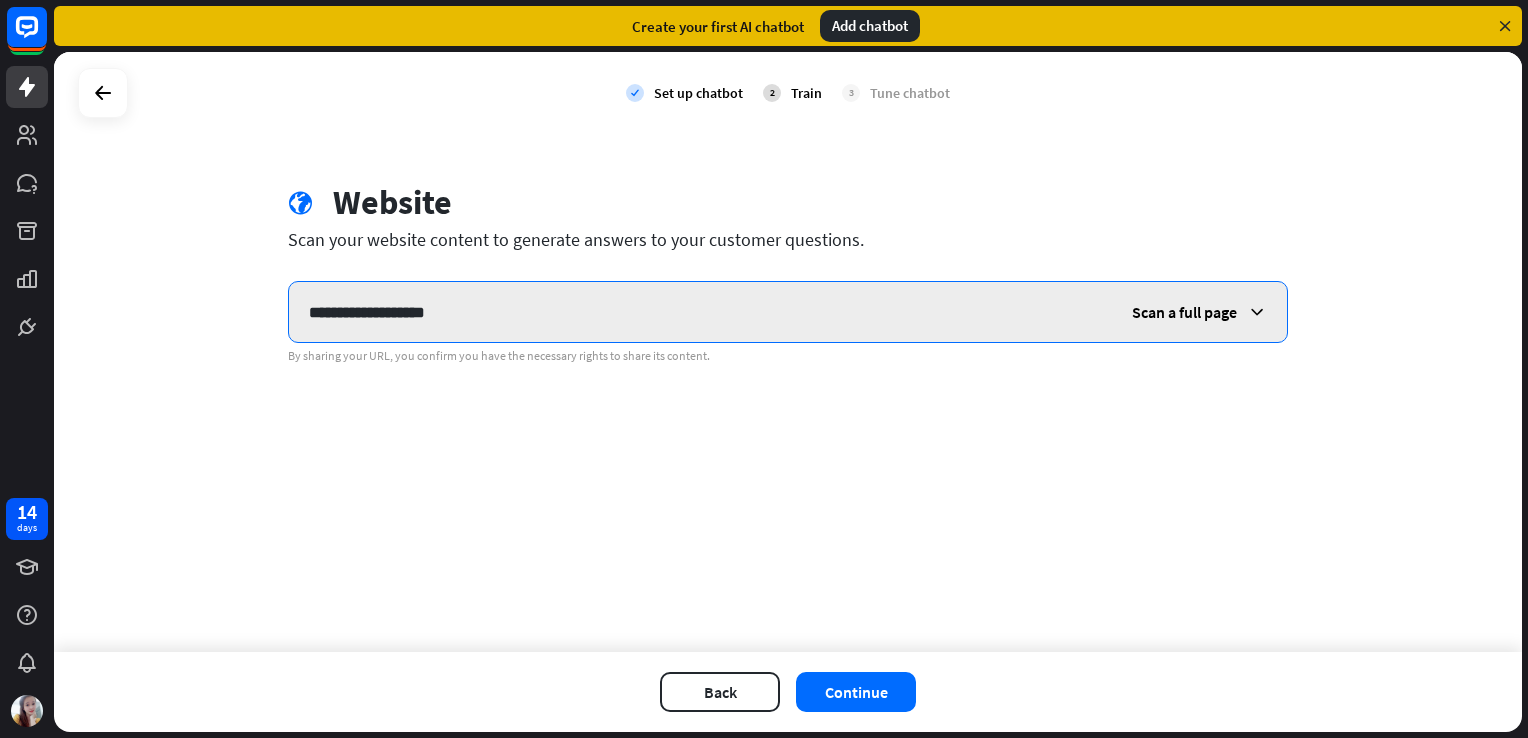 type on "**********" 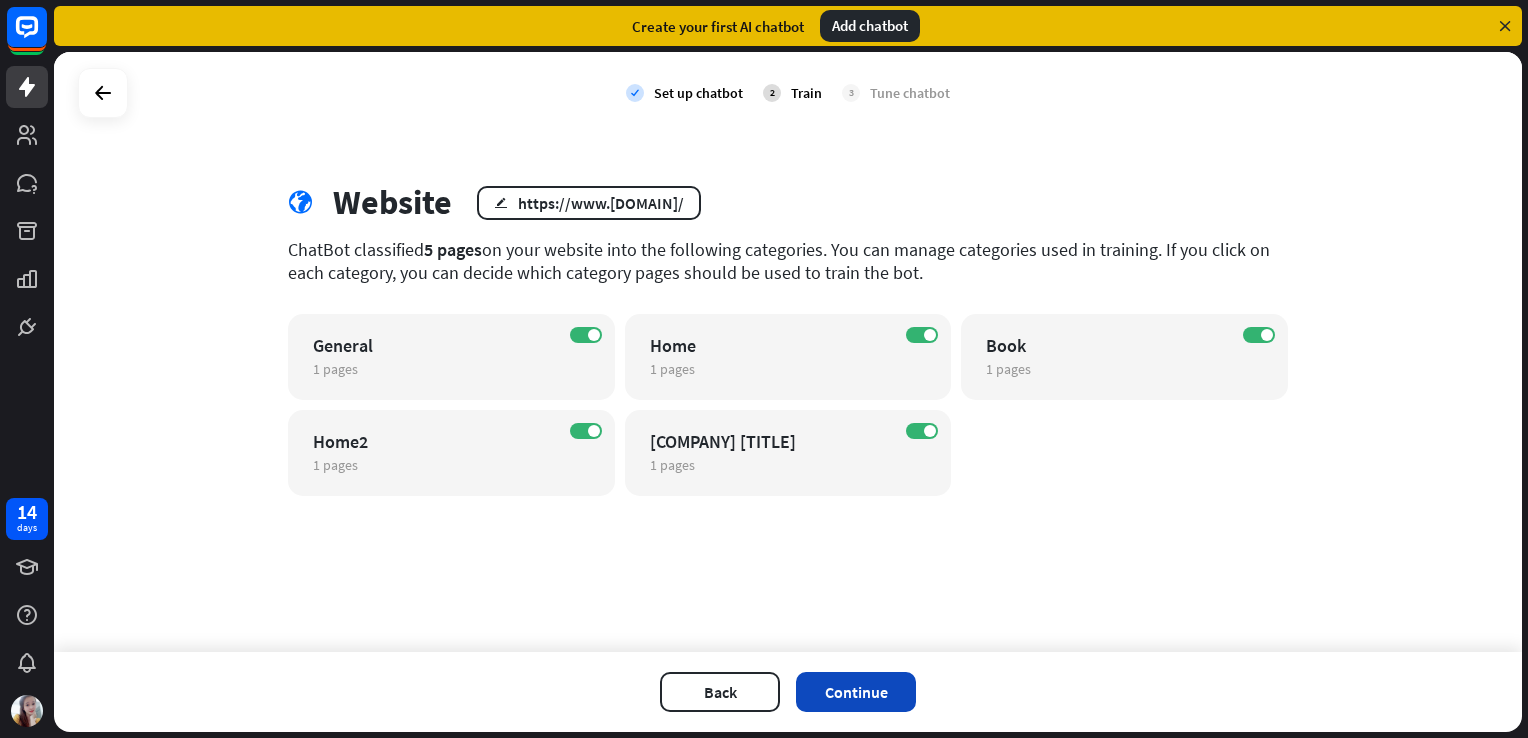 click on "Continue" at bounding box center (856, 692) 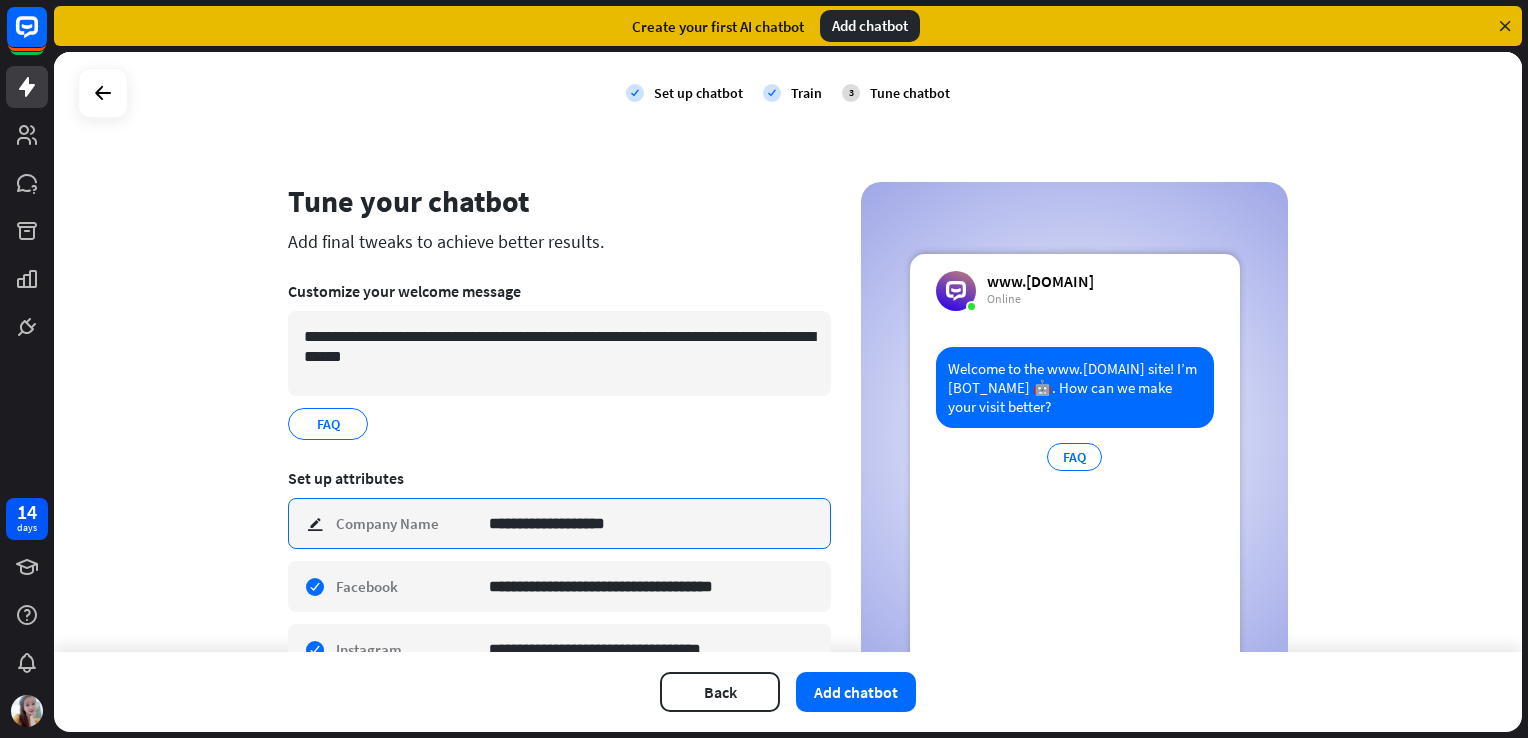 click on "**********" at bounding box center (652, 523) 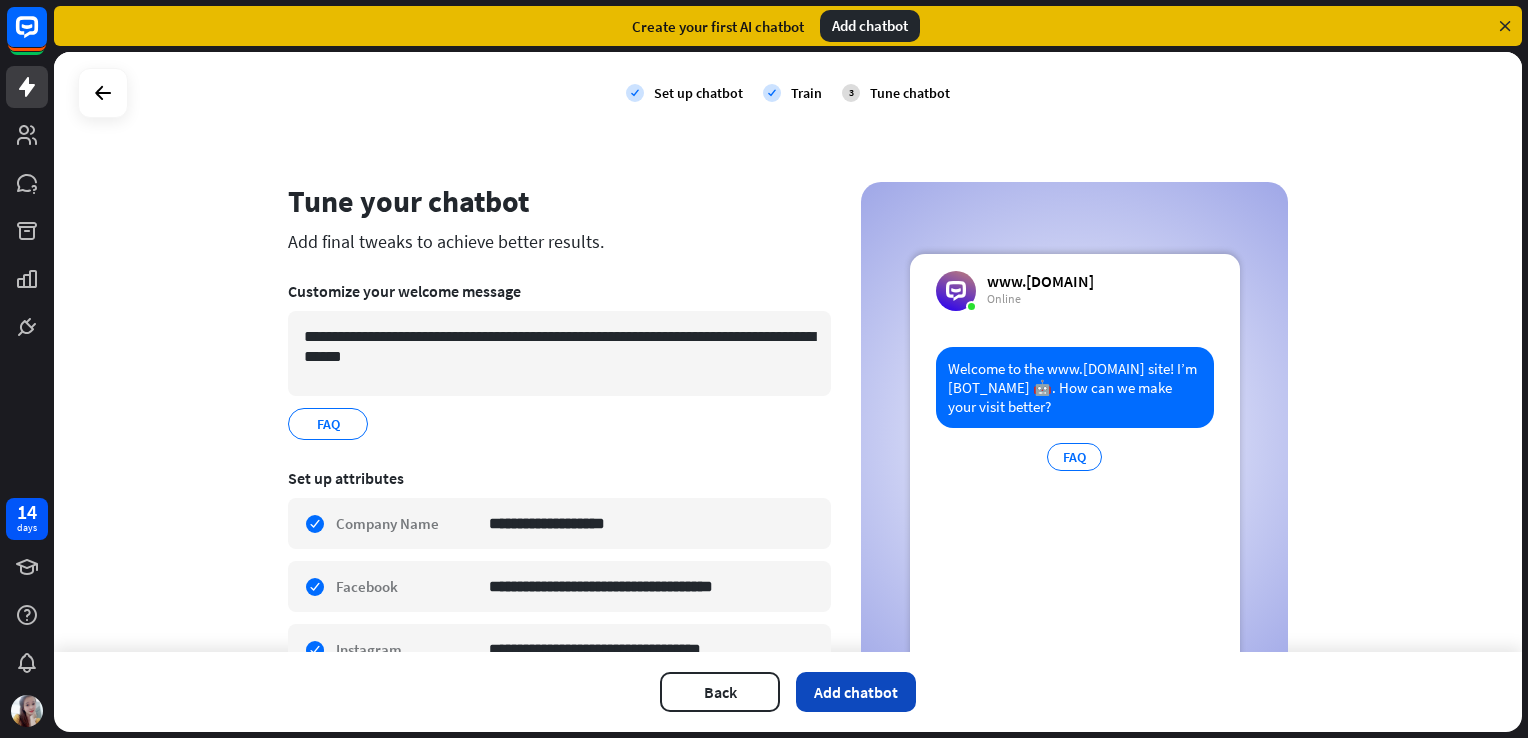 click on "Add chatbot" at bounding box center (856, 692) 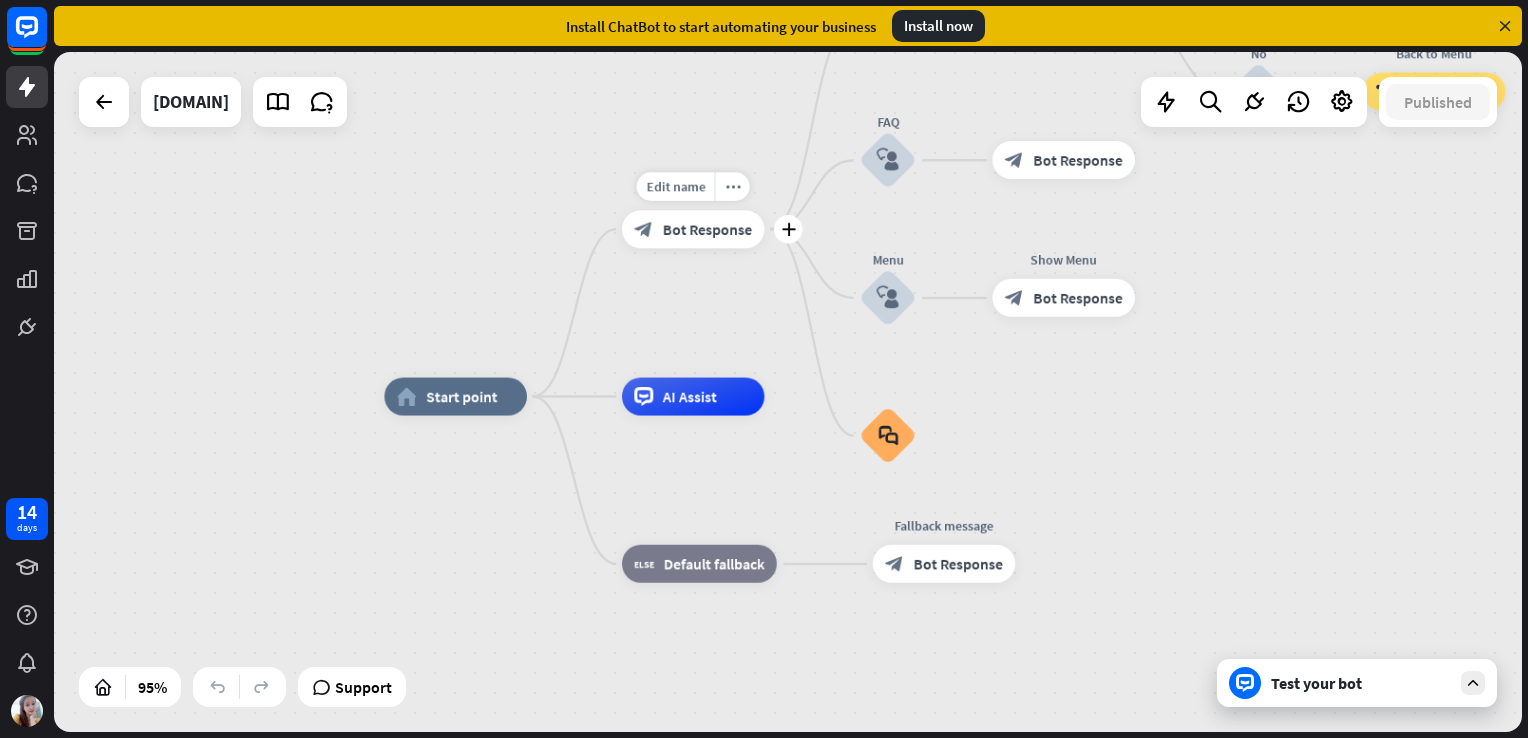 click on "Bot Response" at bounding box center [707, 229] 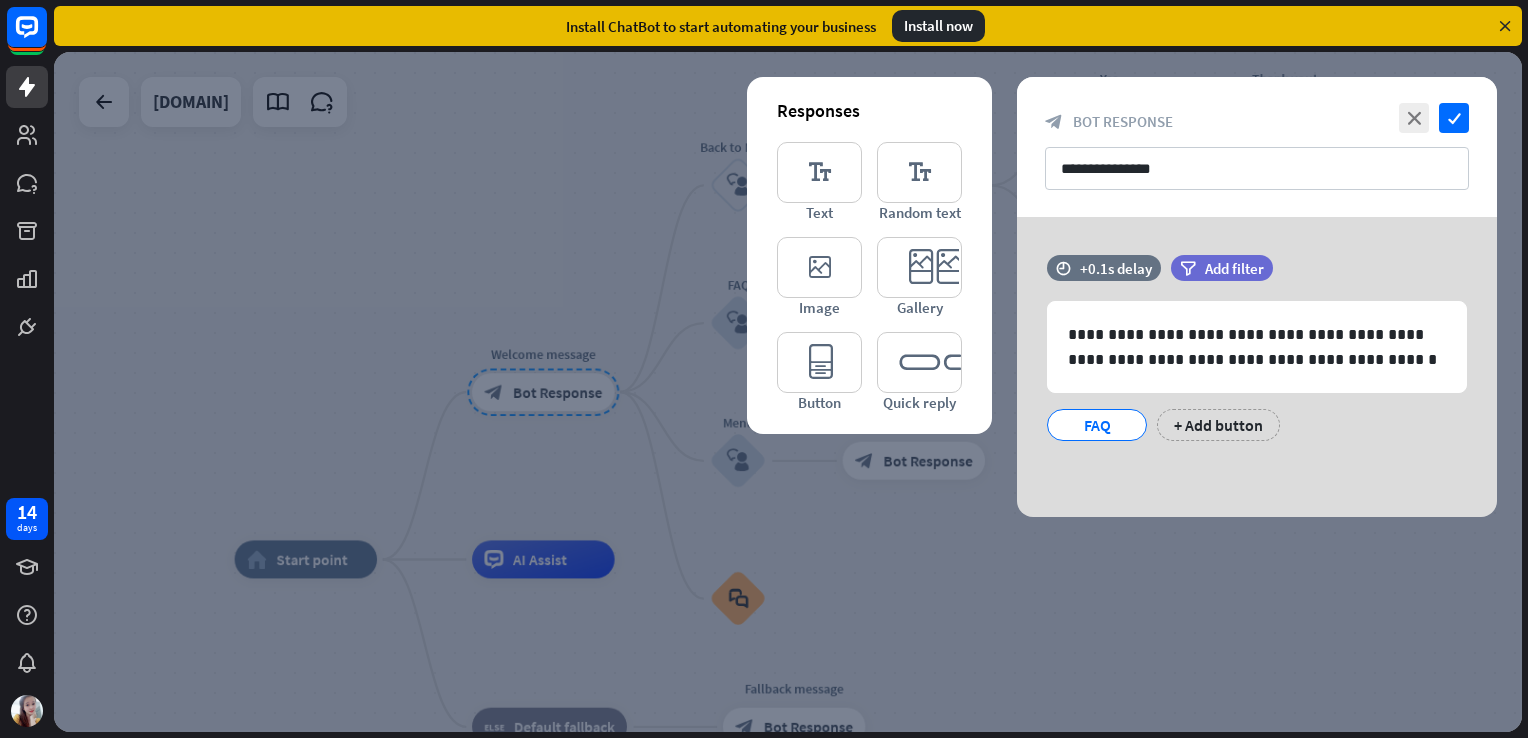 click at bounding box center [788, 392] 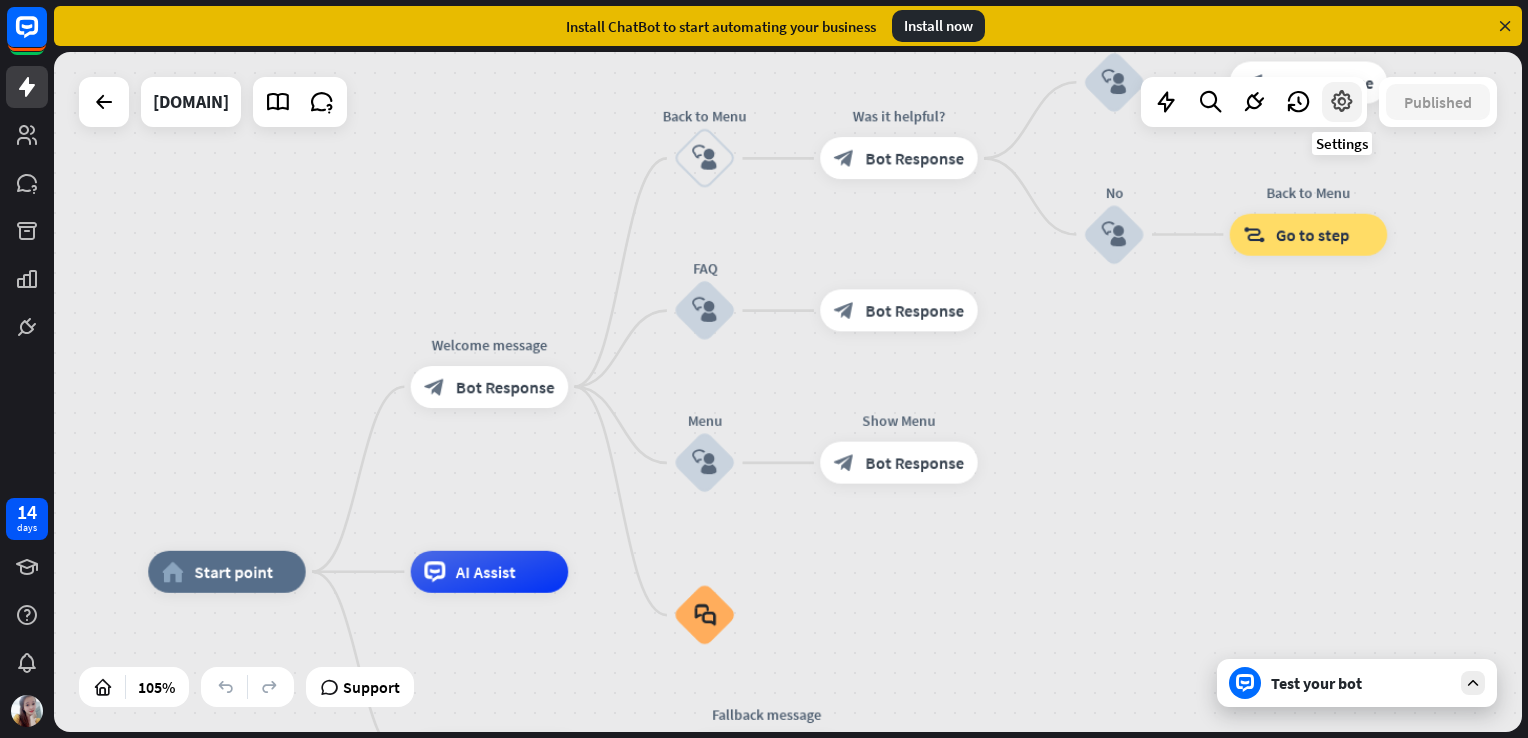 click at bounding box center (1342, 102) 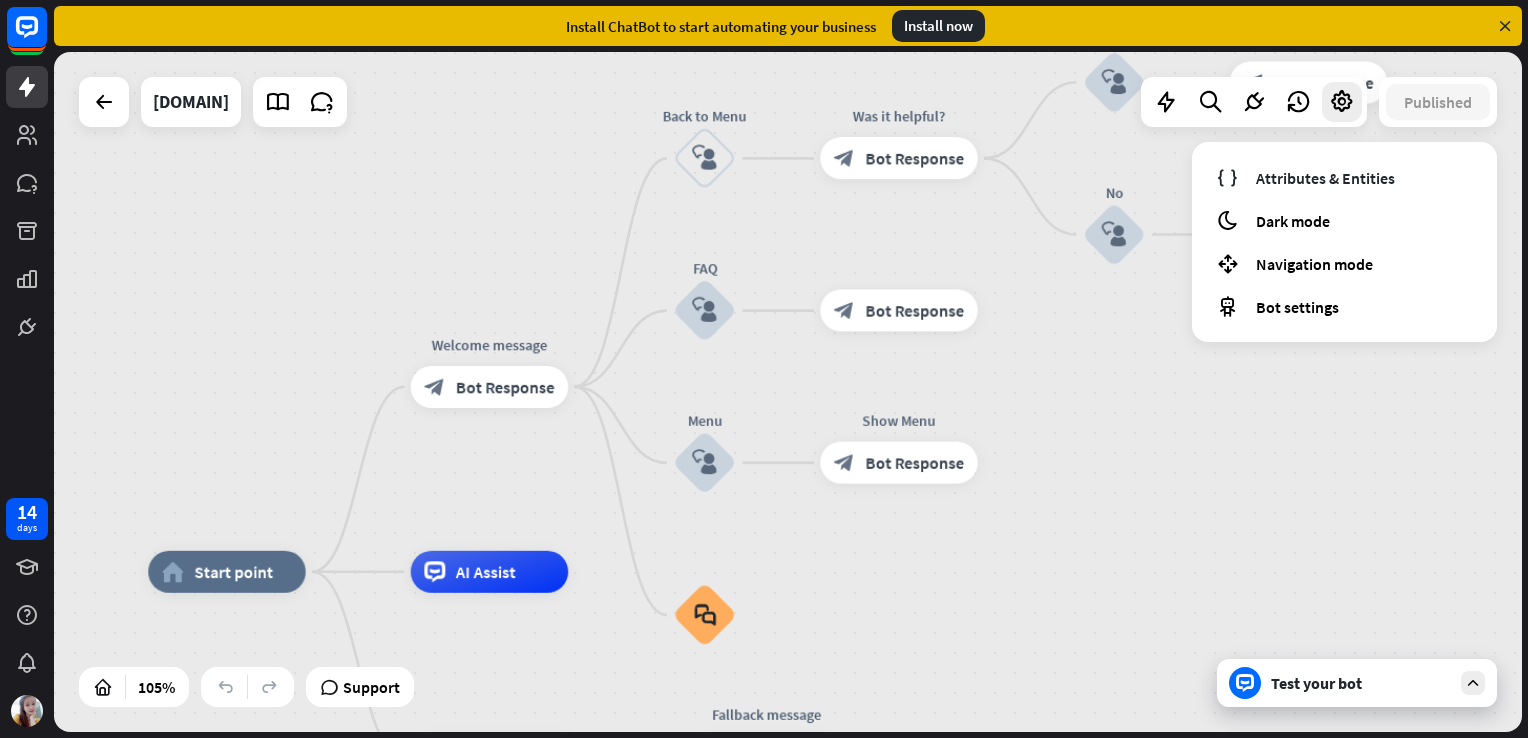 click on "home_2   Start point                 Welcome message   block_bot_response   Bot Response                 Back to Menu   block_user_input                 Was it helpful?   block_bot_response   Bot Response                 Yes   block_user_input                 Thank you!   block_bot_response   Bot Response                 No   block_user_input                 Back to Menu   block_goto   Go to step                 FAQ   block_user_input                   block_bot_response   Bot Response                 Menu   block_user_input                 Show Menu   block_bot_response   Bot Response                   block_faq                     AI Assist                   block_fallback   Default fallback                 Fallback message   block_bot_response   Bot Response" at bounding box center (788, 392) 